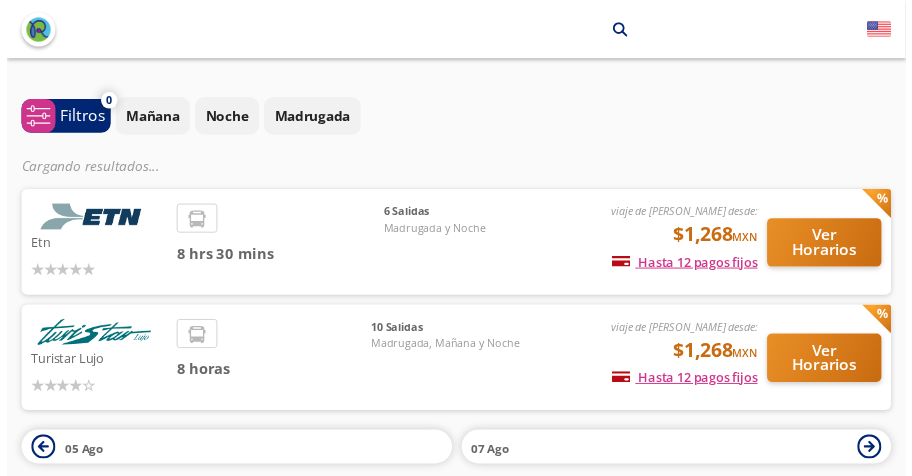 scroll, scrollTop: 0, scrollLeft: 0, axis: both 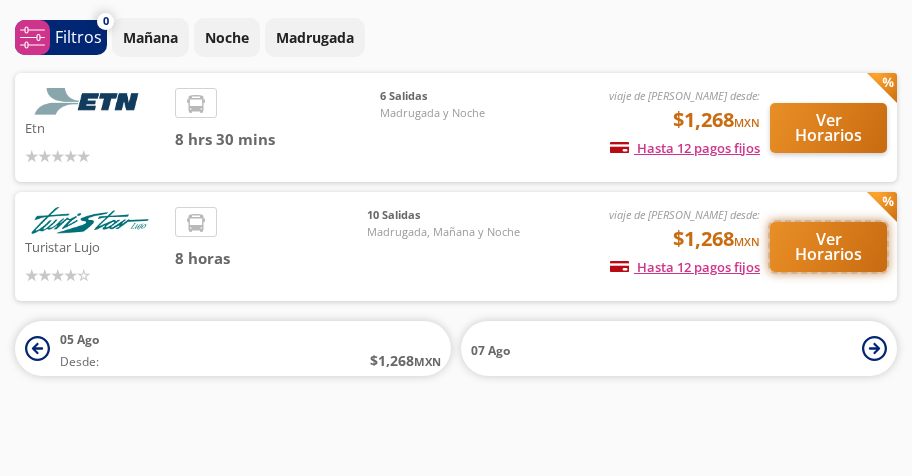 click on "Ver Horarios" at bounding box center [828, 247] 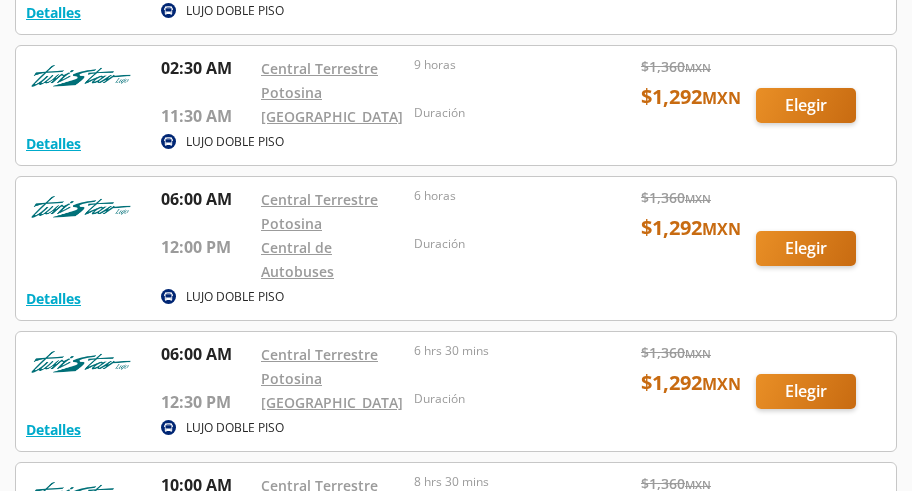scroll, scrollTop: 600, scrollLeft: 0, axis: vertical 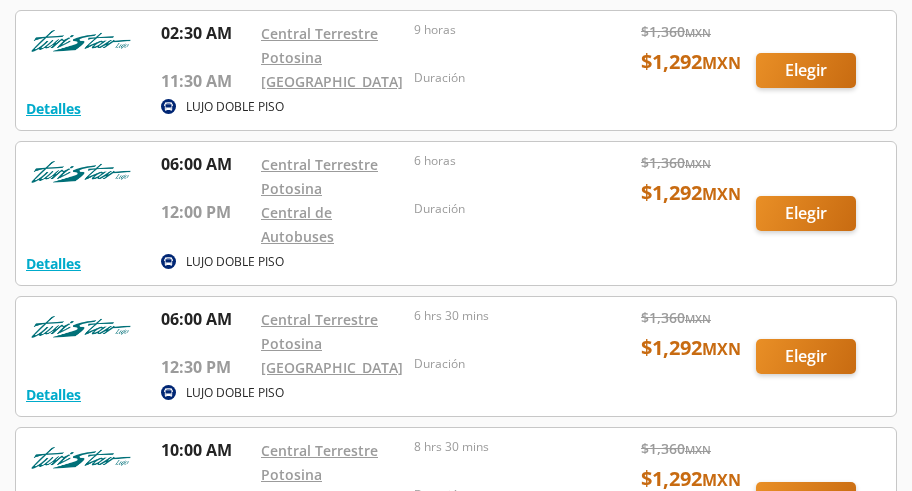 drag, startPoint x: 821, startPoint y: 207, endPoint x: 541, endPoint y: 266, distance: 286.14856 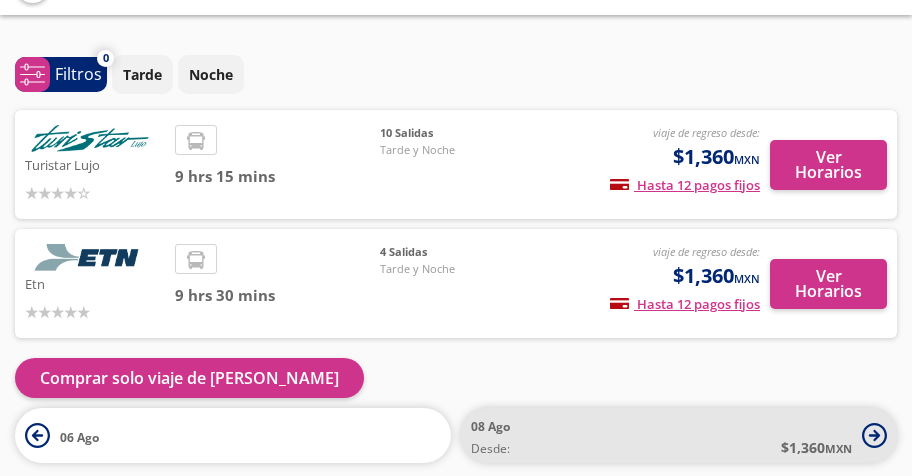 scroll, scrollTop: 0, scrollLeft: 0, axis: both 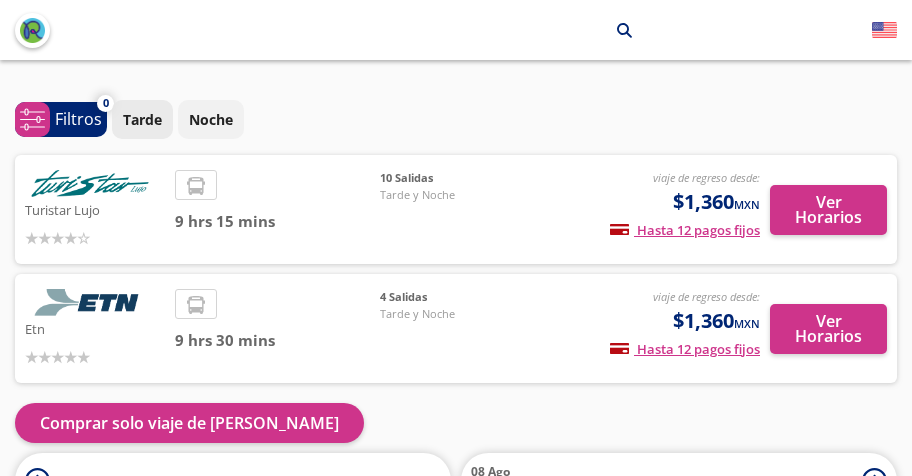click on "Tarde" at bounding box center (142, 119) 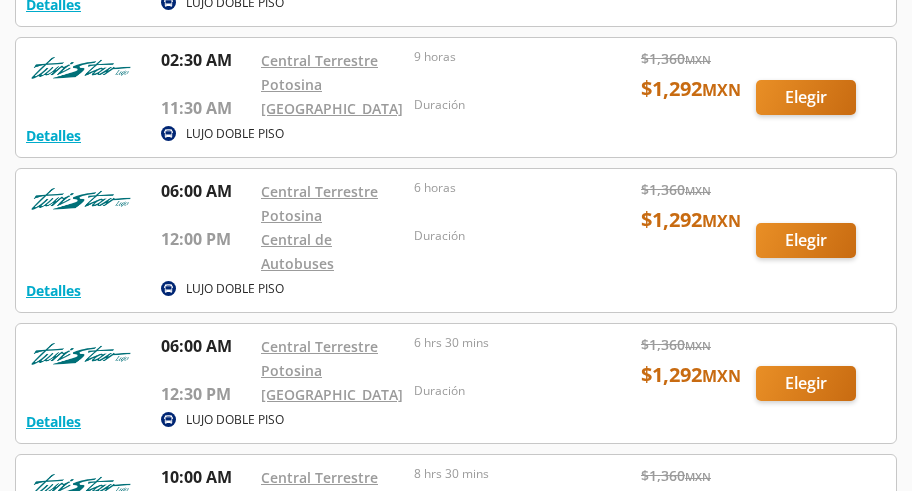 scroll, scrollTop: 600, scrollLeft: 0, axis: vertical 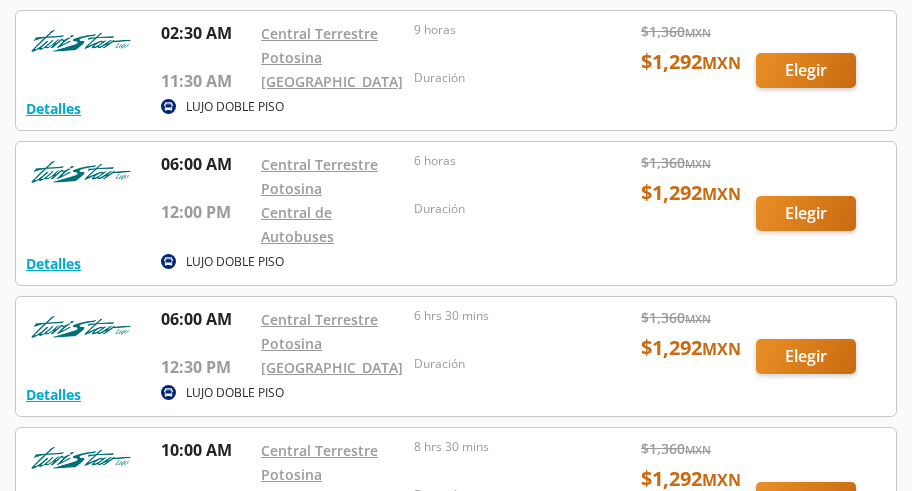 click at bounding box center (456, 213) 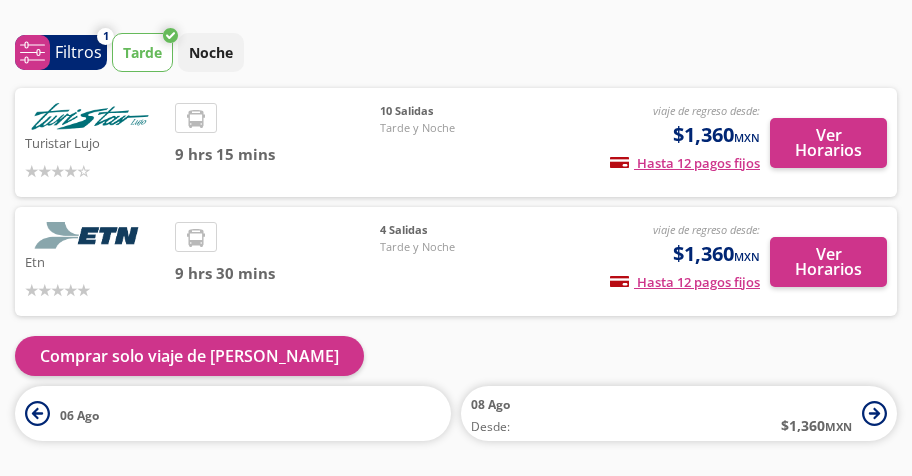 scroll, scrollTop: 32, scrollLeft: 0, axis: vertical 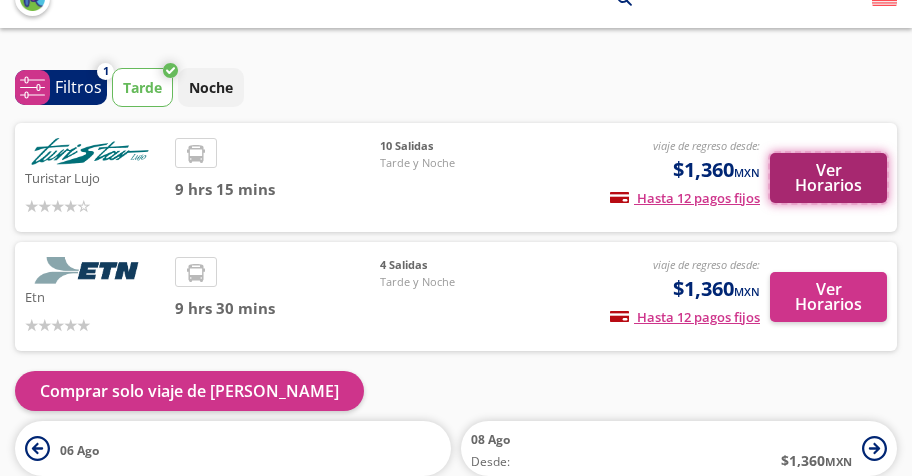 click on "Ver Horarios" at bounding box center [828, 178] 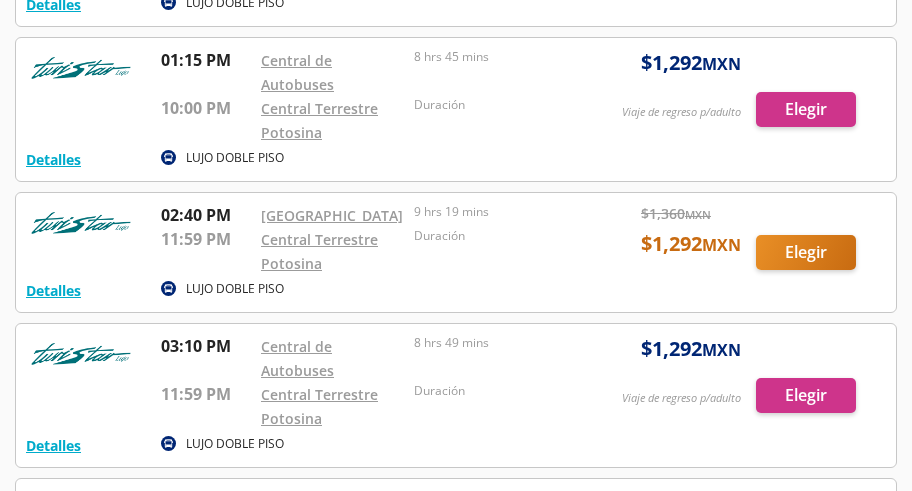 scroll, scrollTop: 500, scrollLeft: 0, axis: vertical 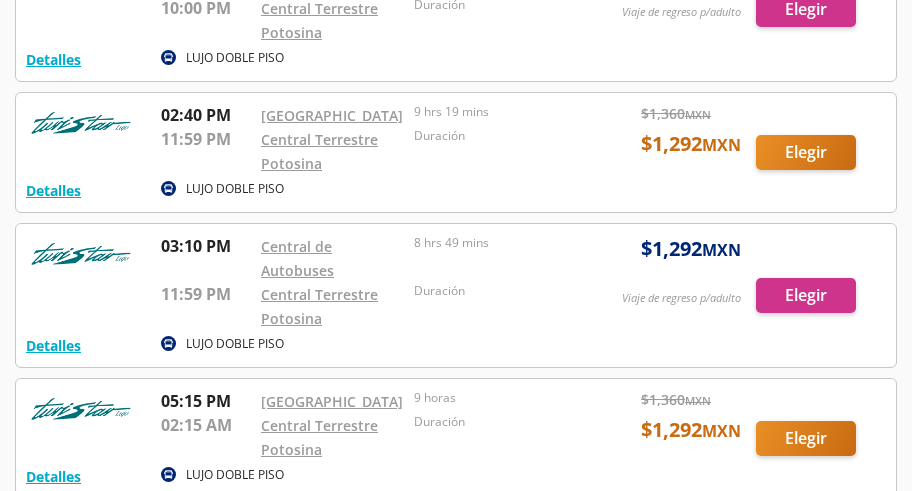 click at bounding box center [456, 295] 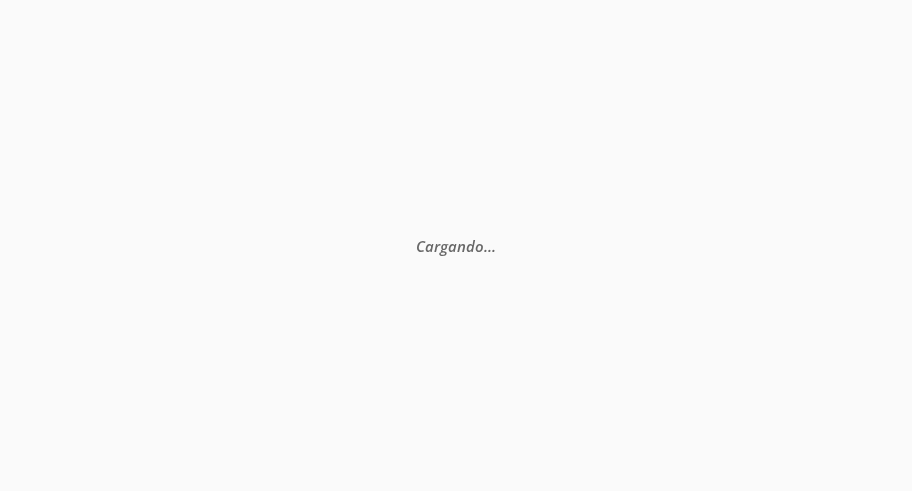 scroll, scrollTop: 0, scrollLeft: 0, axis: both 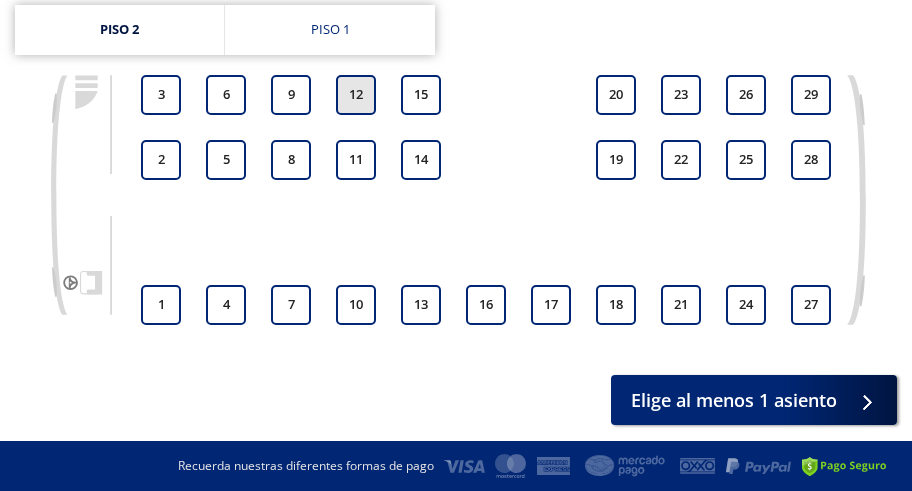 click on "12" at bounding box center (356, 95) 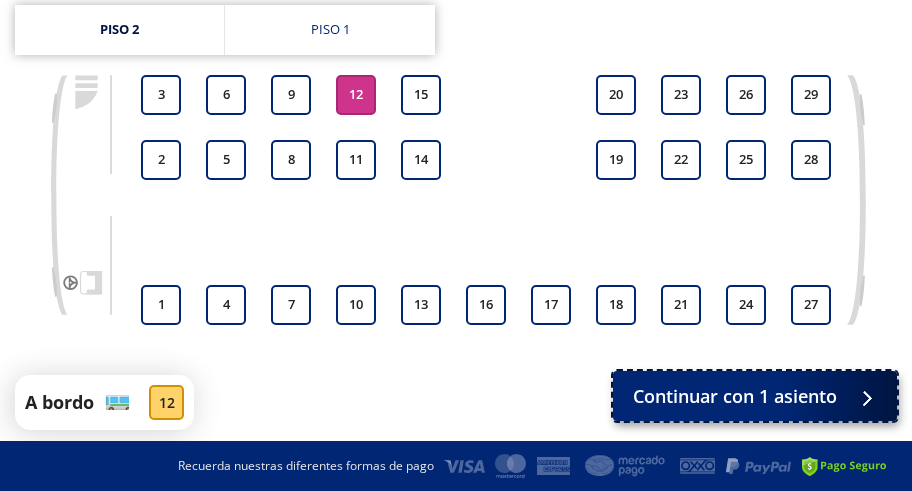 click on "Continuar con 1 asiento" at bounding box center (735, 396) 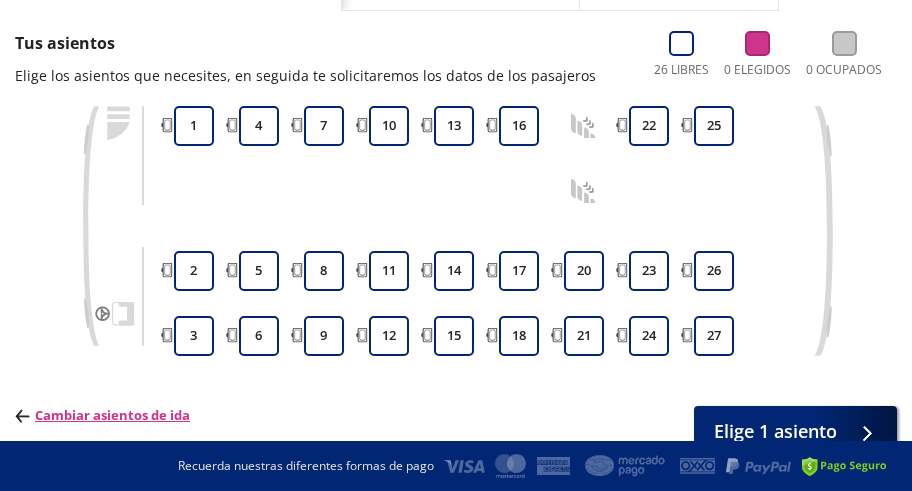 scroll, scrollTop: 200, scrollLeft: 0, axis: vertical 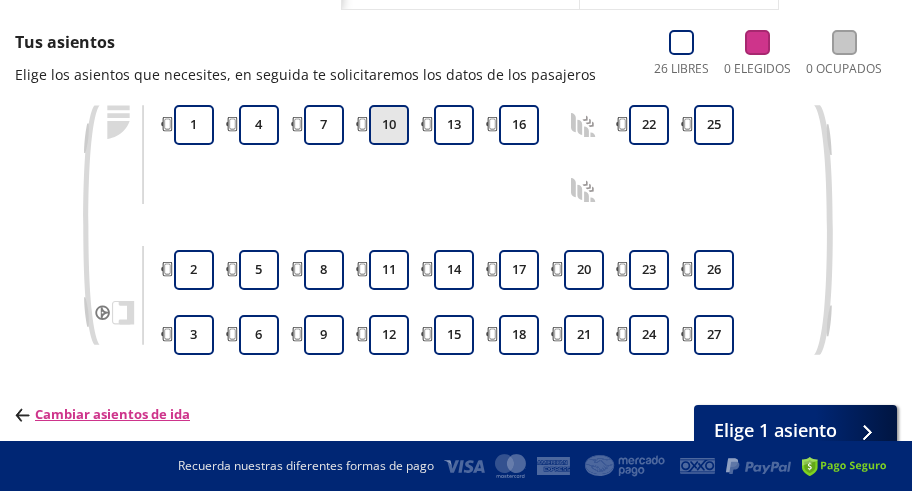 click on "10" at bounding box center (389, 125) 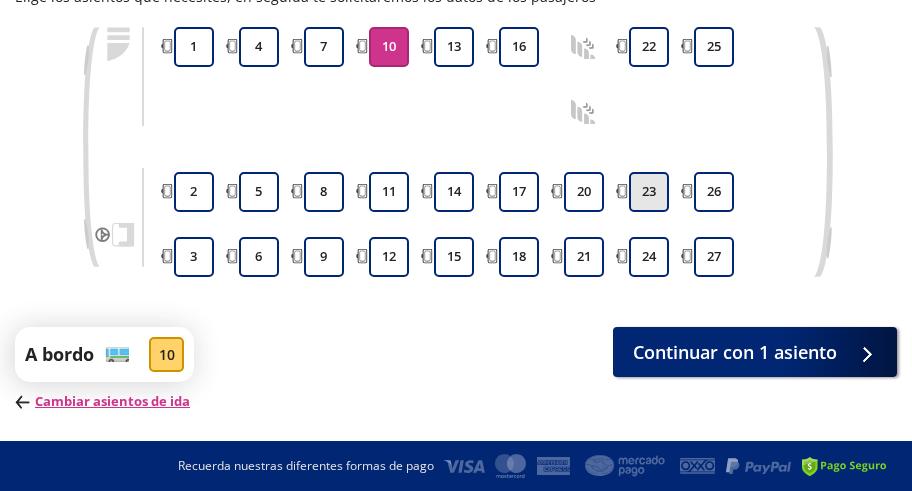 scroll, scrollTop: 300, scrollLeft: 0, axis: vertical 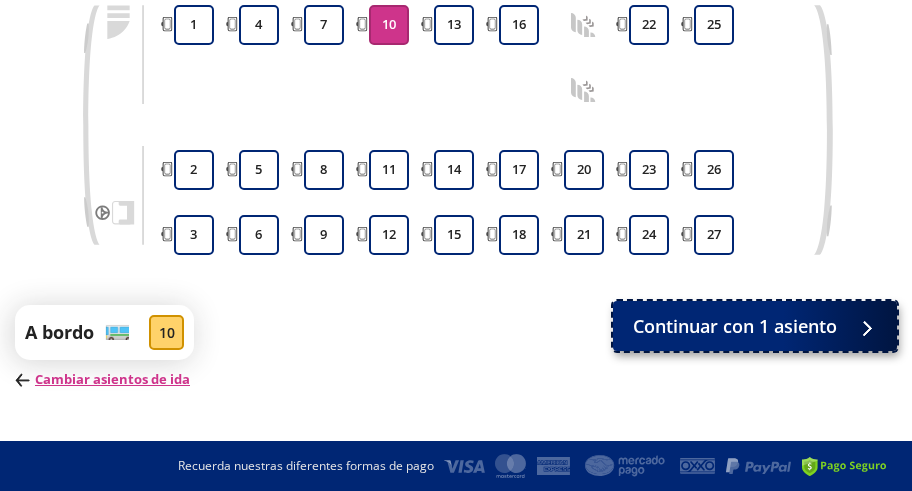 click on "Continuar con 1 asiento" at bounding box center [735, 326] 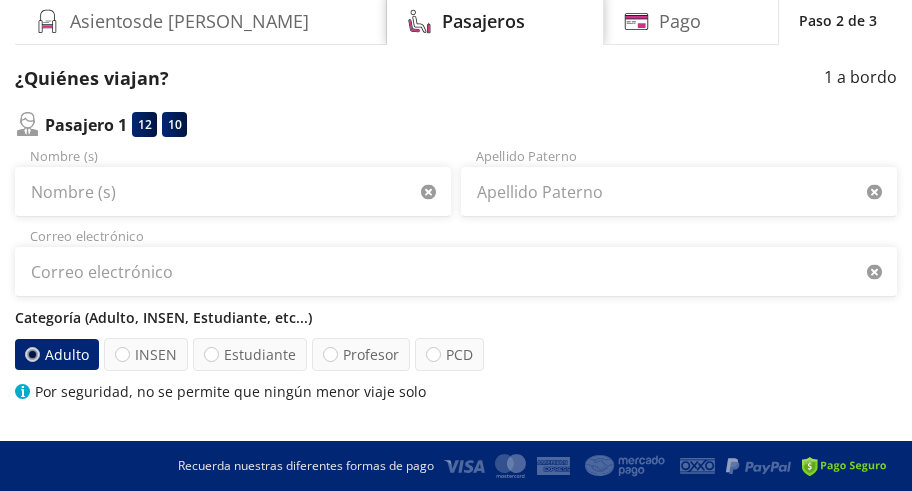 scroll, scrollTop: 200, scrollLeft: 0, axis: vertical 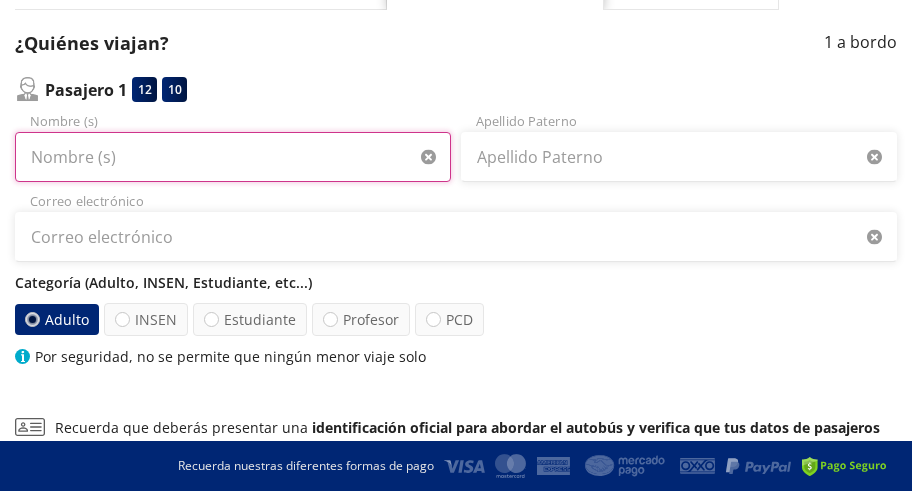 click on "Nombre (s)" at bounding box center (233, 157) 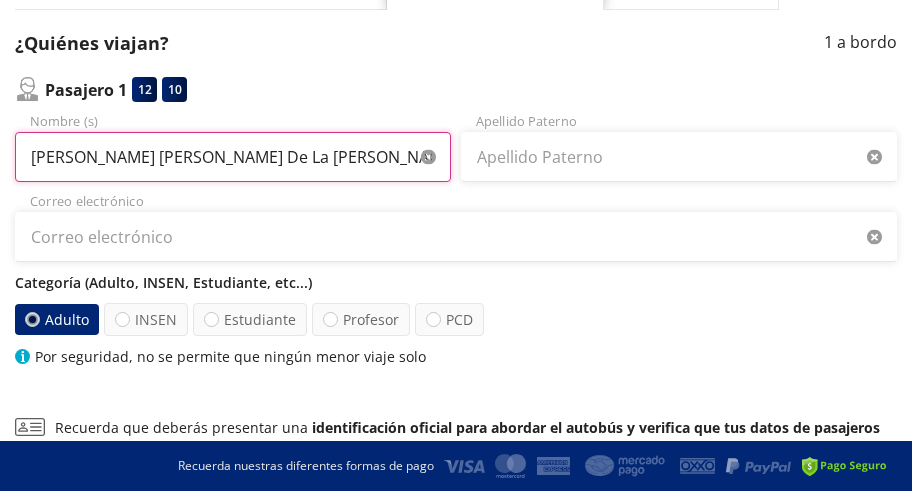 drag, startPoint x: 268, startPoint y: 159, endPoint x: 149, endPoint y: 158, distance: 119.0042 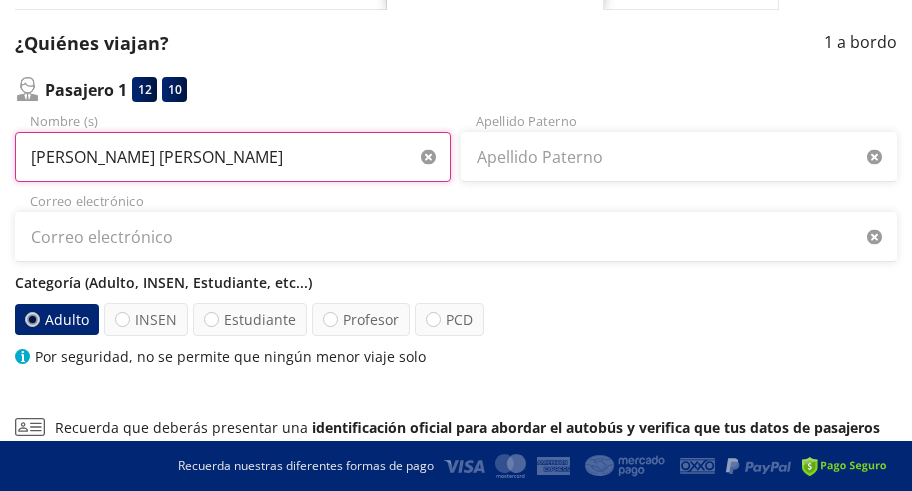 type on "[PERSON_NAME] [PERSON_NAME]" 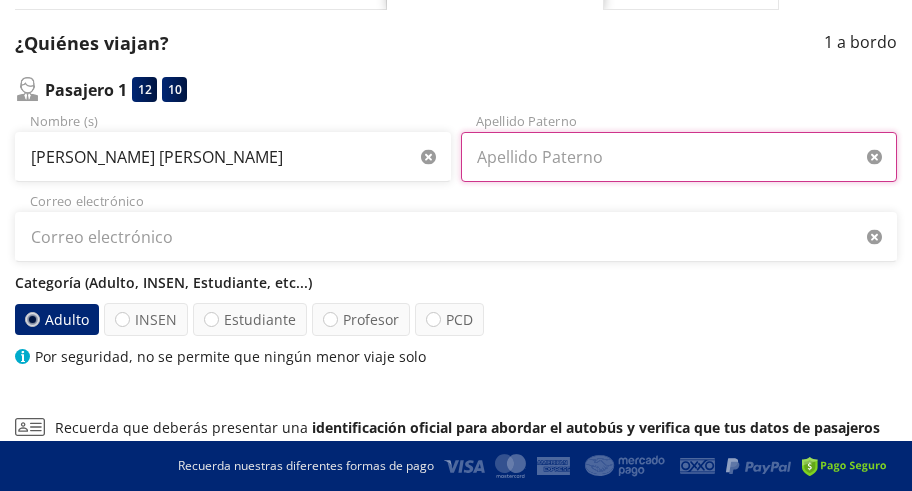 click on "Apellido Paterno" at bounding box center [679, 157] 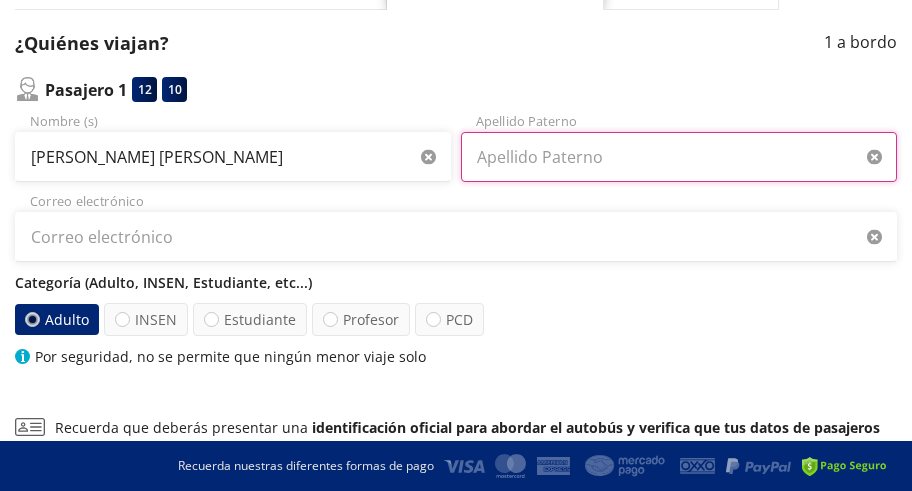 paste on "De La Torre" 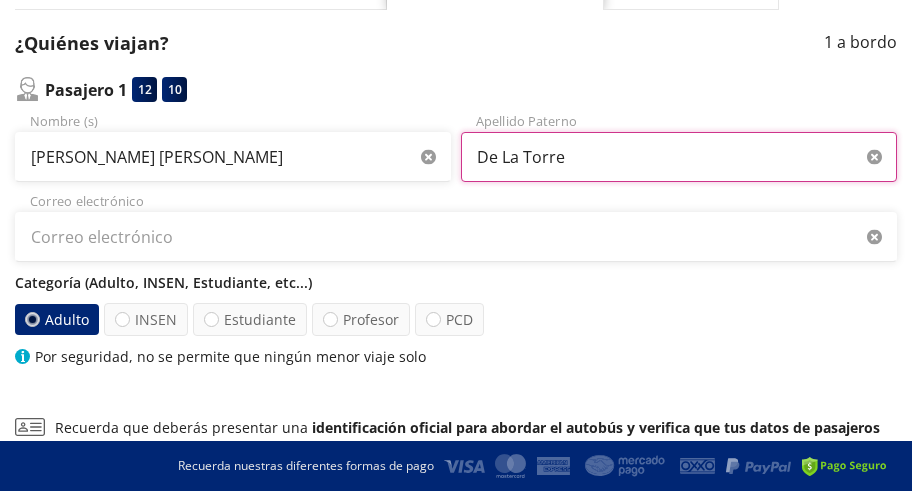type on "De La Torre" 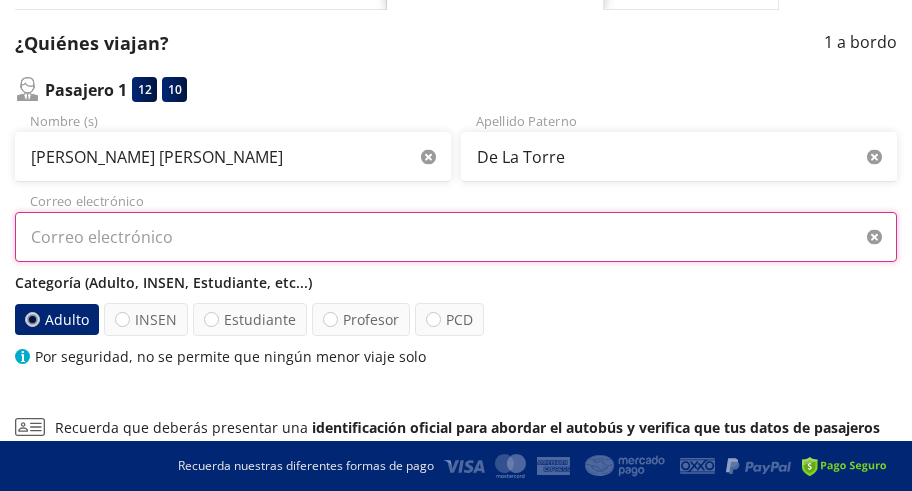 click on "Correo electrónico" at bounding box center (456, 237) 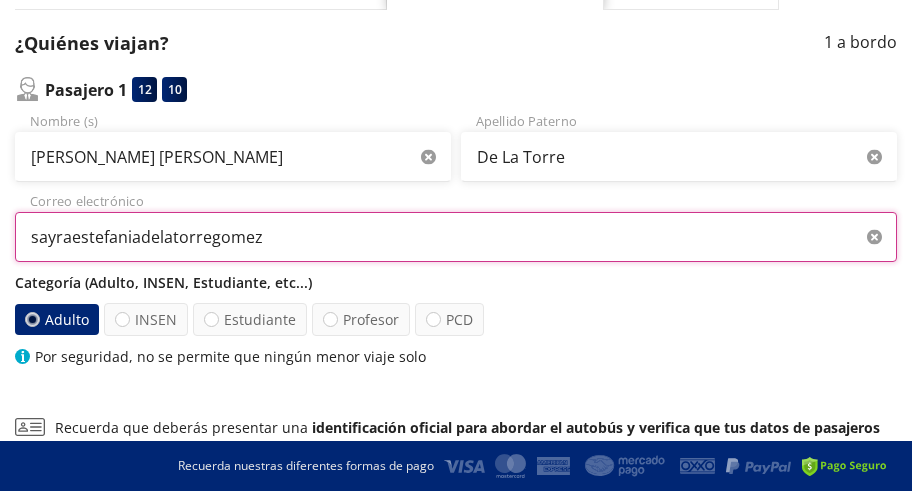 type on "sayraestefaniadelatorregomez@" 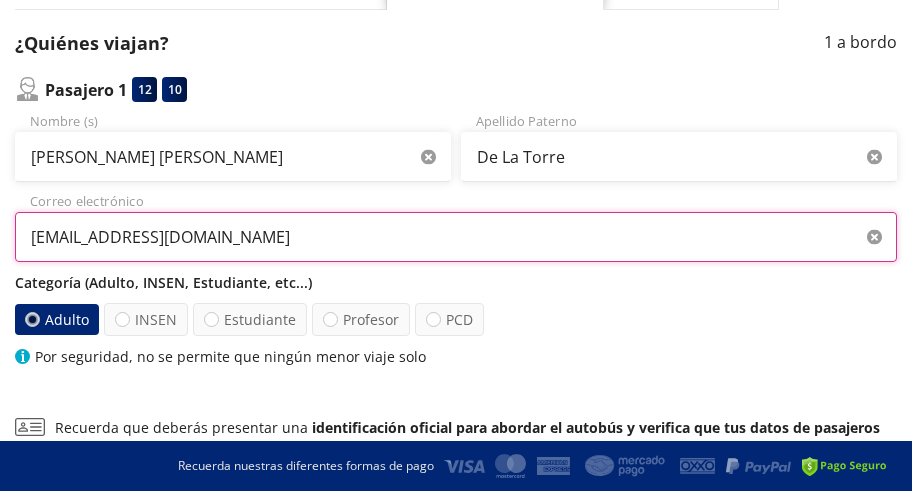 click on "[EMAIL_ADDRESS][DOMAIN_NAME]" at bounding box center (456, 237) 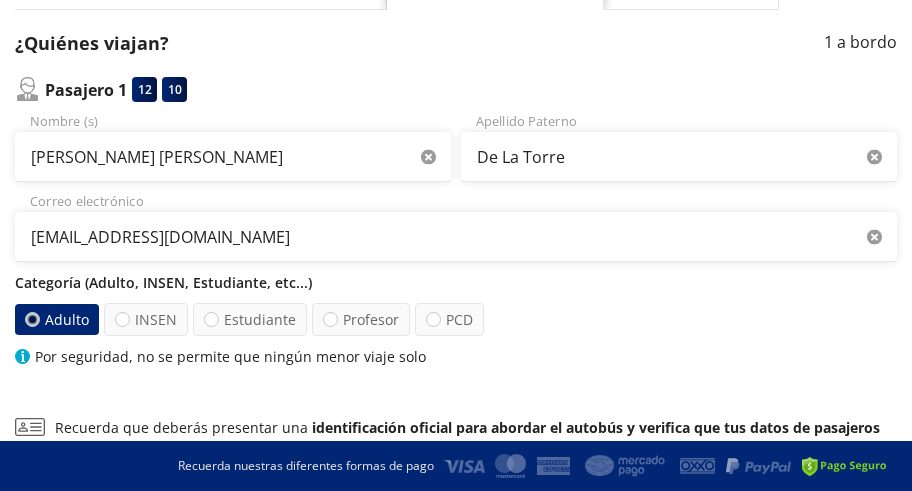 click on "¿Quiénes viajan? 1 a bordo" at bounding box center (456, 43) 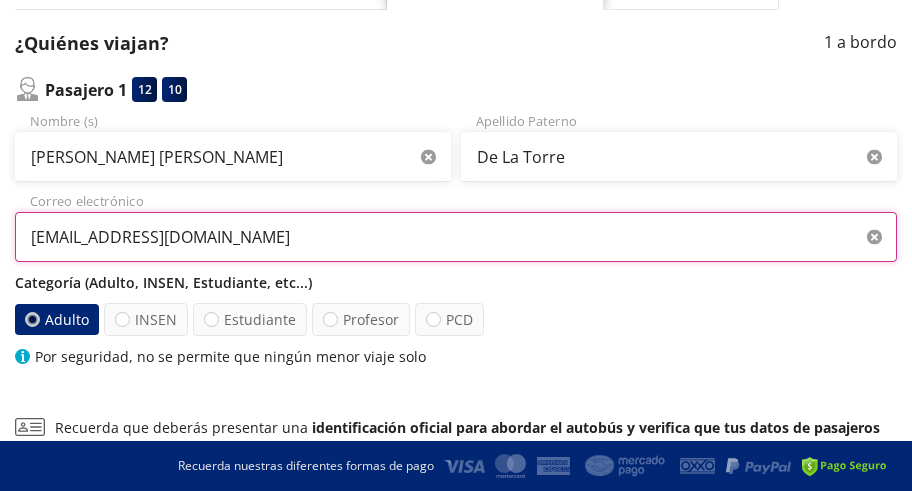 click on "[EMAIL_ADDRESS][DOMAIN_NAME]" at bounding box center [456, 237] 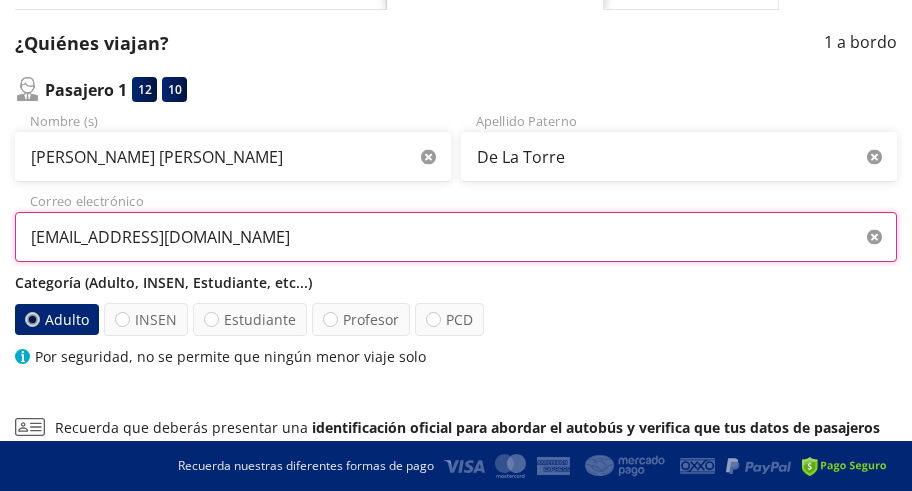 click on "[EMAIL_ADDRESS][DOMAIN_NAME]" at bounding box center [456, 237] 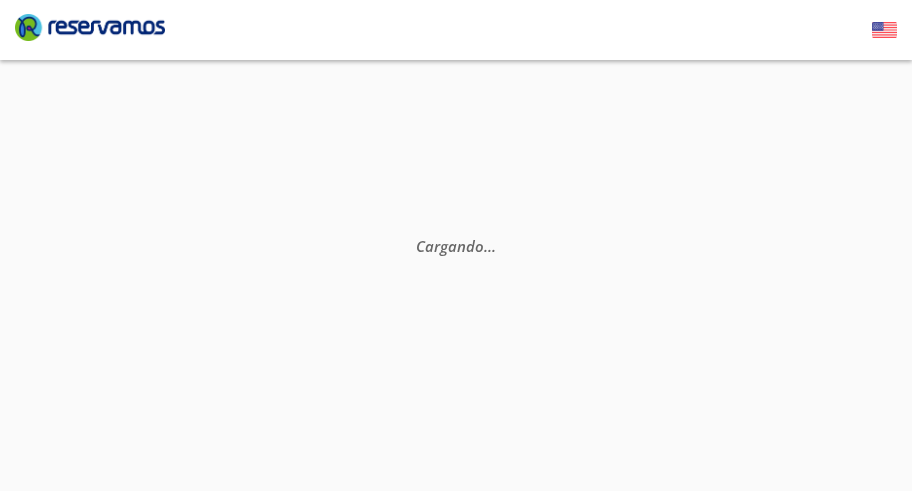 scroll, scrollTop: 0, scrollLeft: 0, axis: both 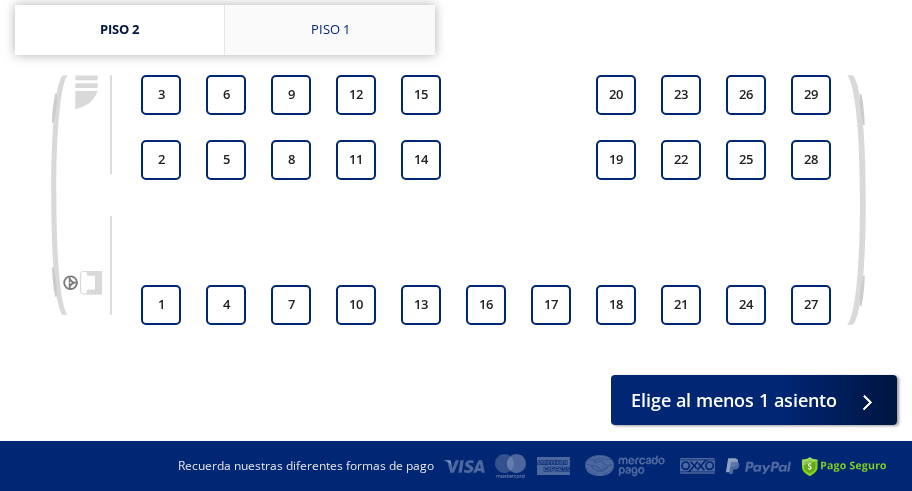click on "Piso 1" at bounding box center (330, 30) 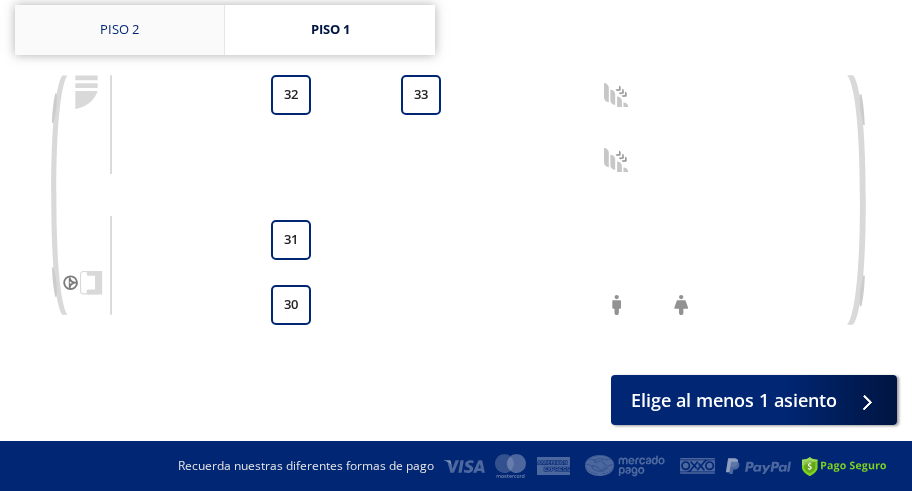 click on "Piso 2" at bounding box center [119, 30] 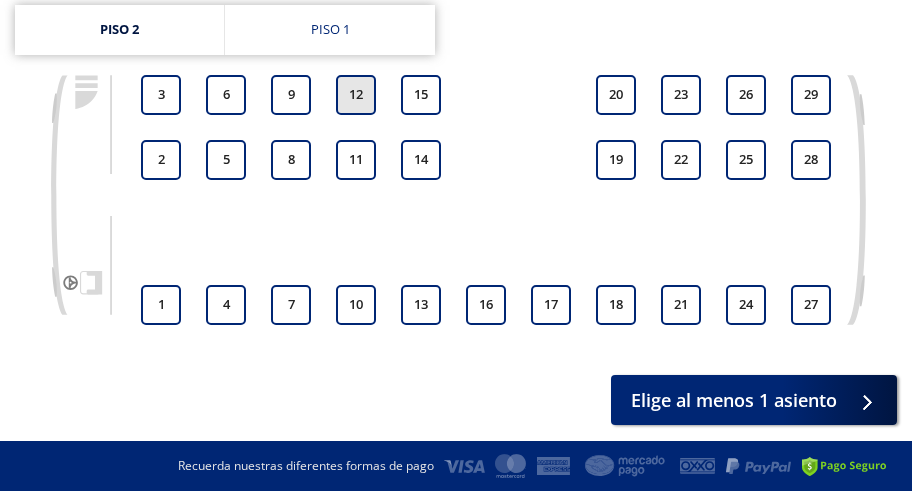 click on "12" at bounding box center (356, 95) 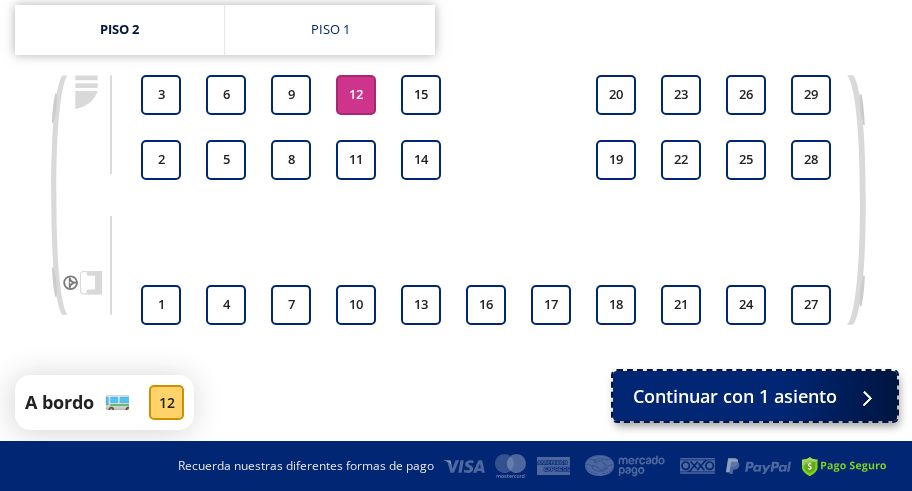 click on "Continuar con 1 asiento" at bounding box center [735, 396] 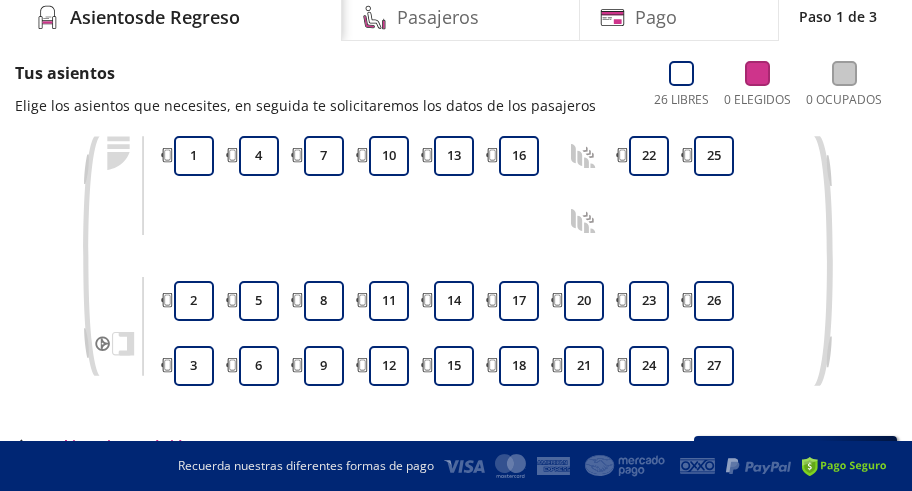 scroll, scrollTop: 200, scrollLeft: 0, axis: vertical 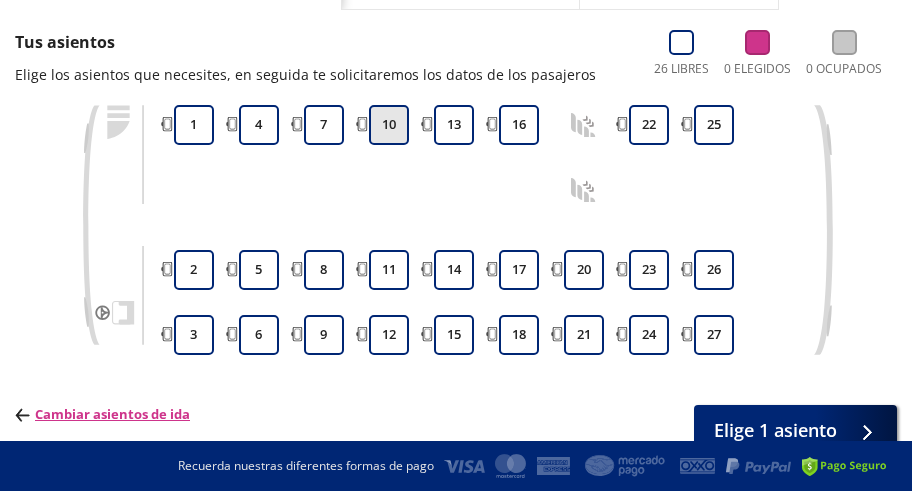 click on "10" at bounding box center (389, 125) 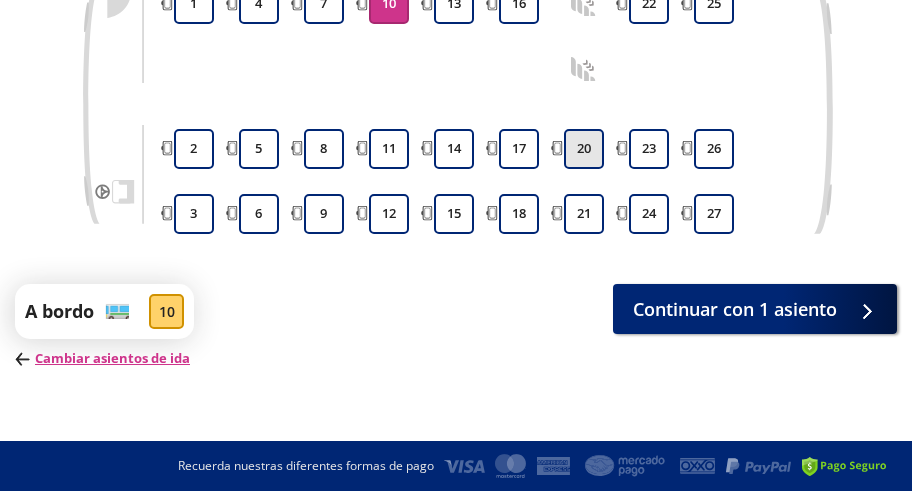 scroll, scrollTop: 324, scrollLeft: 0, axis: vertical 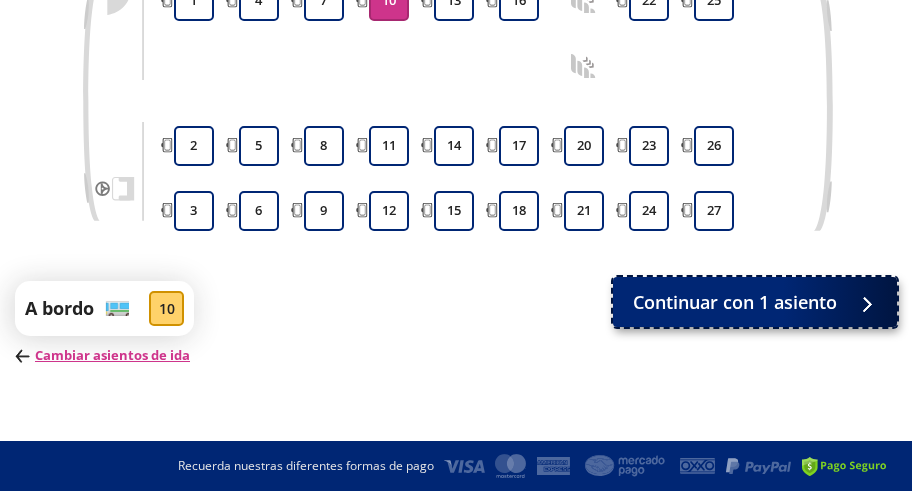 click on "Continuar con 1 asiento" at bounding box center [735, 302] 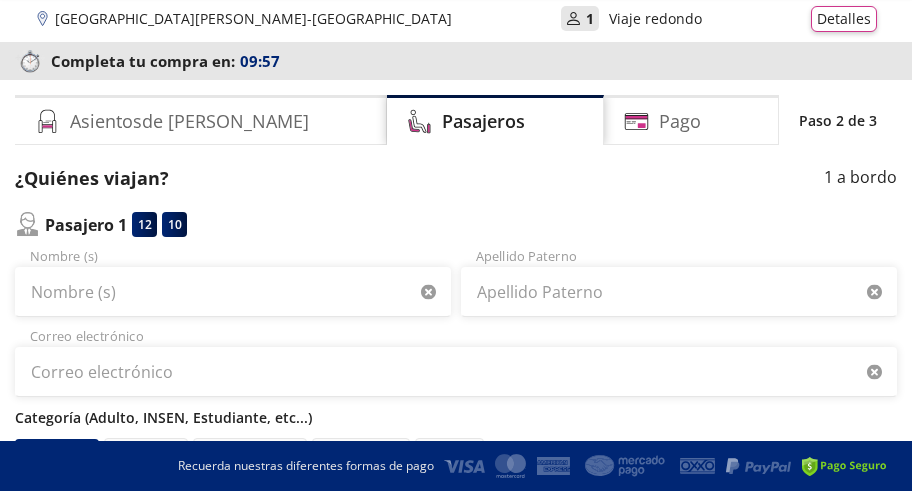 scroll, scrollTop: 100, scrollLeft: 0, axis: vertical 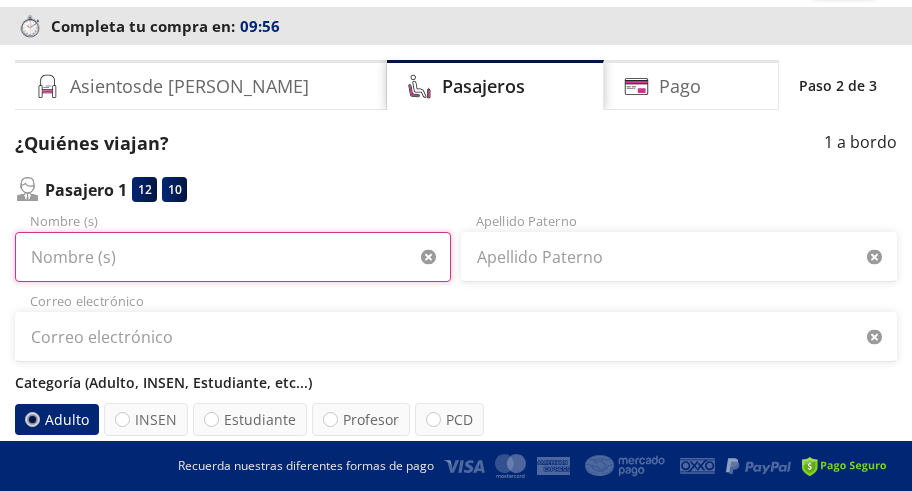 click on "Nombre (s)" at bounding box center (233, 257) 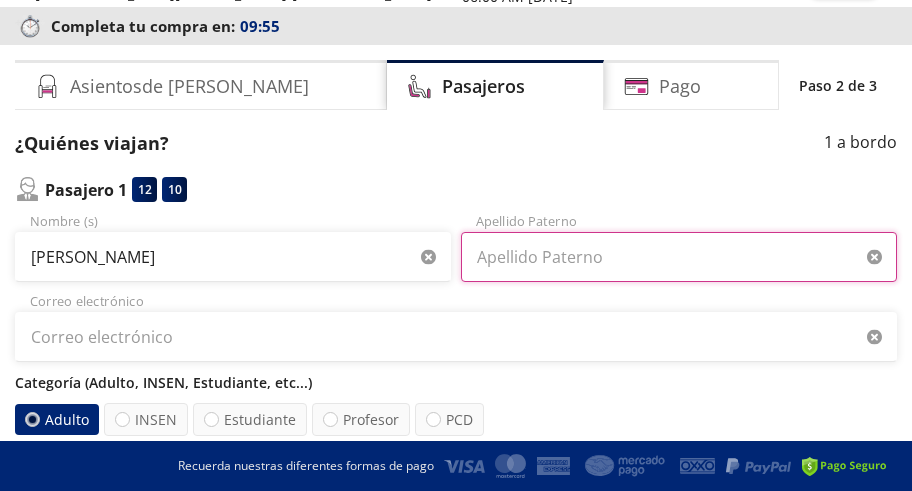 click on "Apellido Paterno" at bounding box center [679, 257] 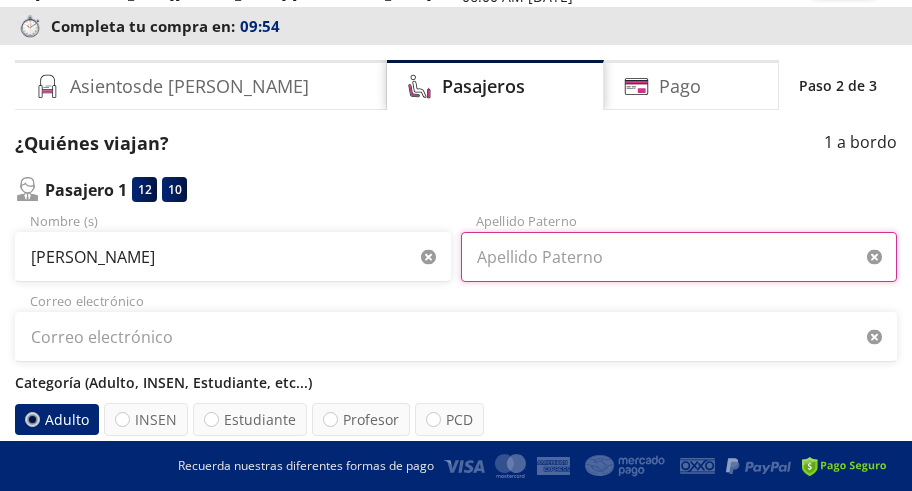 type on "De La Torre" 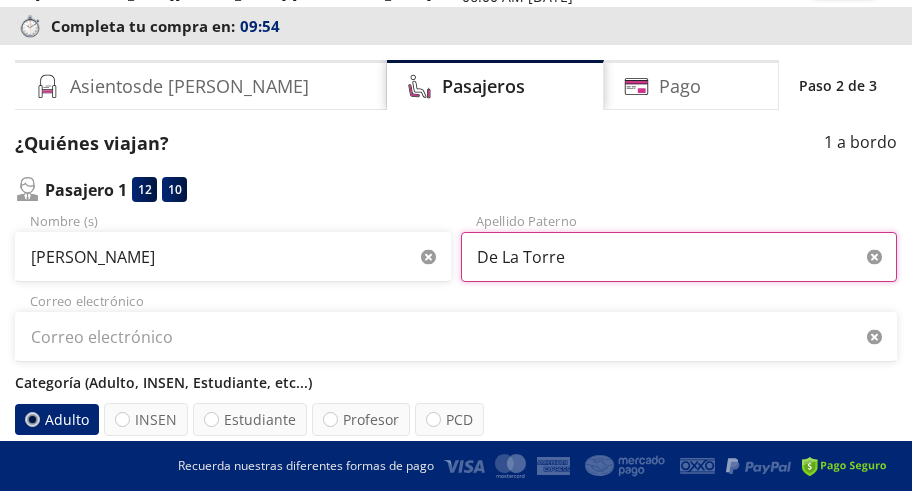 scroll, scrollTop: 200, scrollLeft: 0, axis: vertical 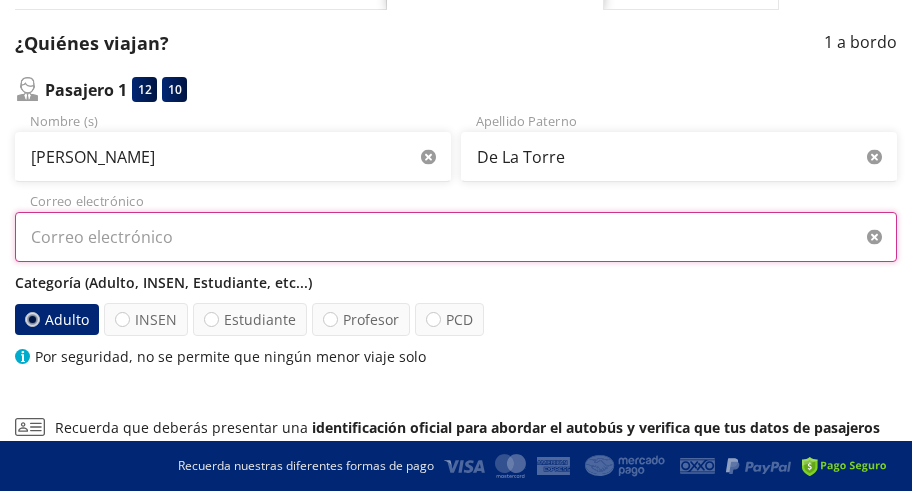 click on "Correo electrónico" at bounding box center [456, 237] 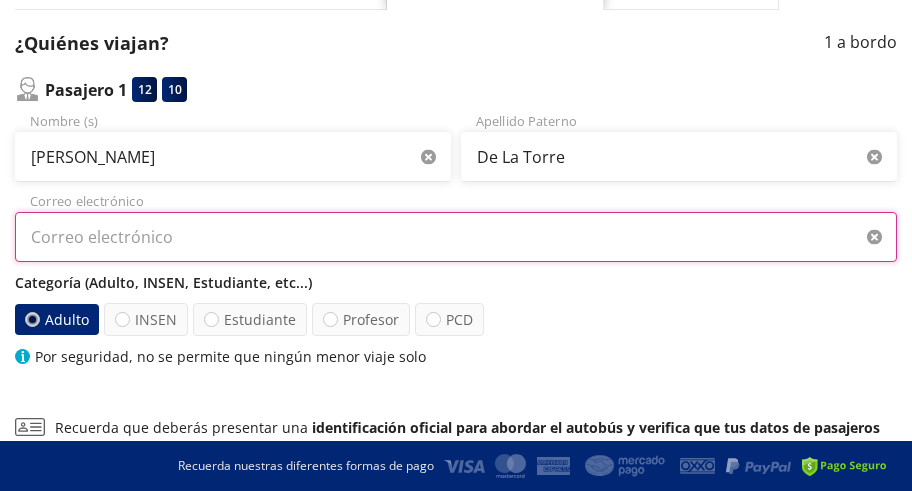type on "sayraestefaniadelatorregomez@" 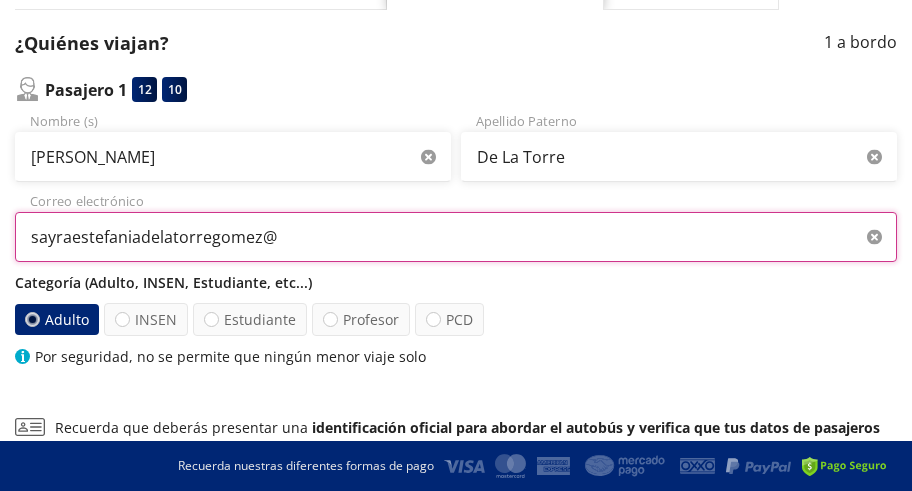 click on "sayraestefaniadelatorregomez@" at bounding box center (456, 237) 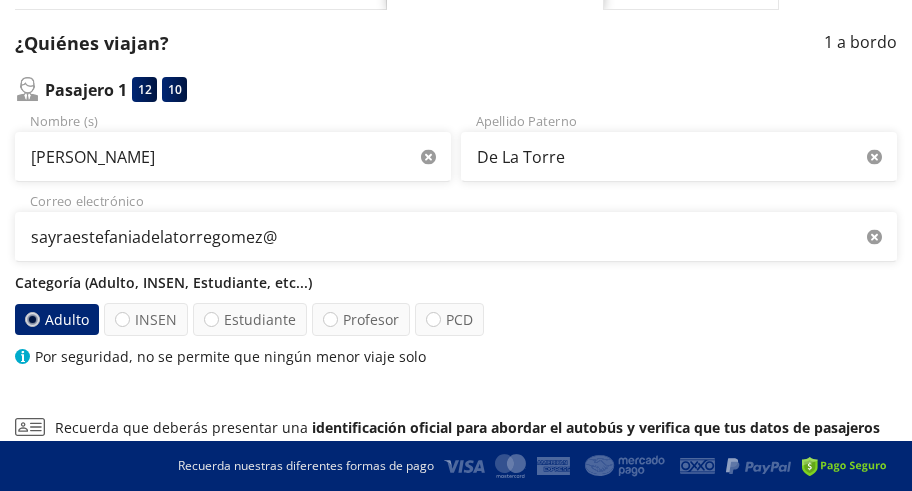 click on "sayraestefaniadelatorregomez@" at bounding box center (456, 237) 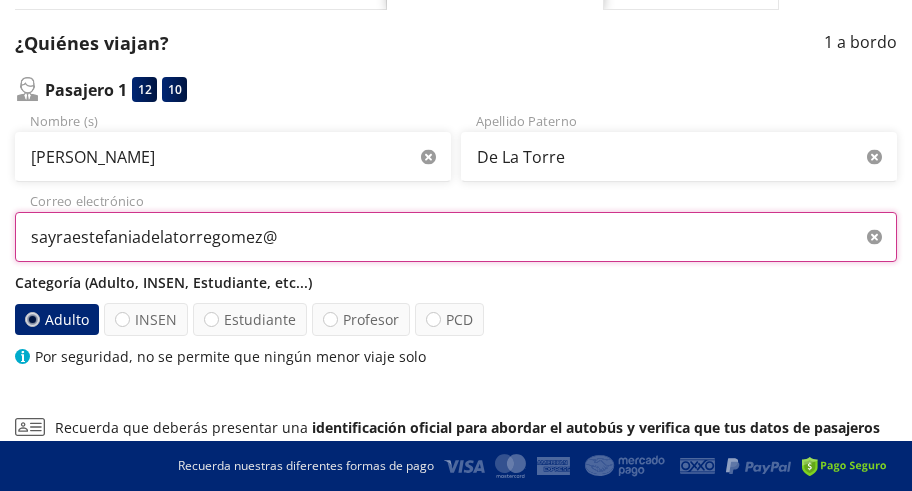 click on "sayraestefaniadelatorregomez@" at bounding box center [456, 237] 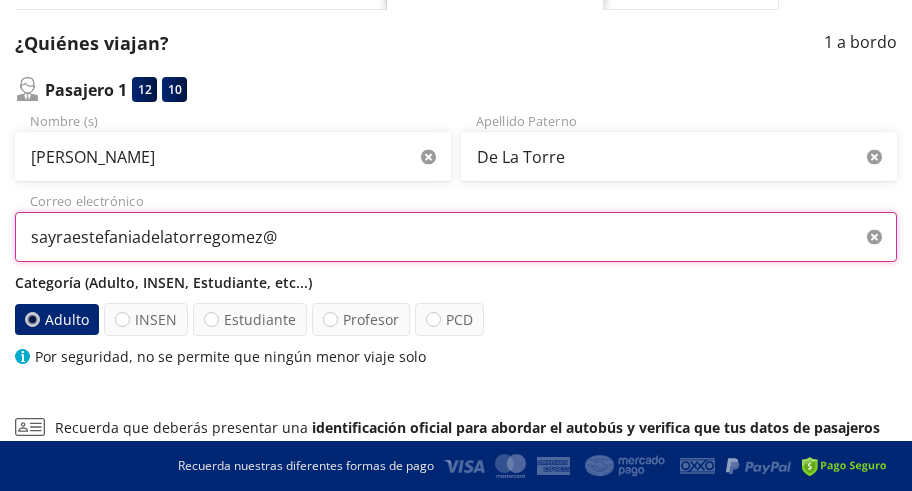 click on "sayraestefaniadelatorregomez@" at bounding box center [456, 237] 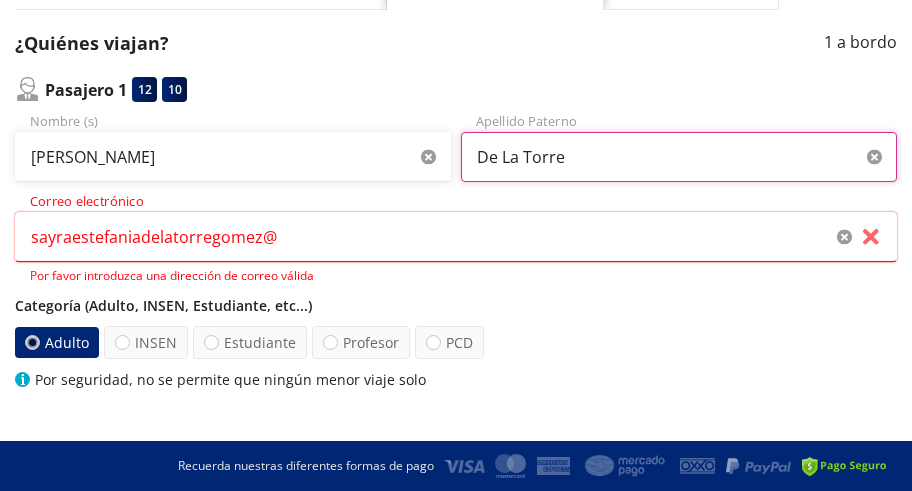 click on "De La Torre" at bounding box center [679, 157] 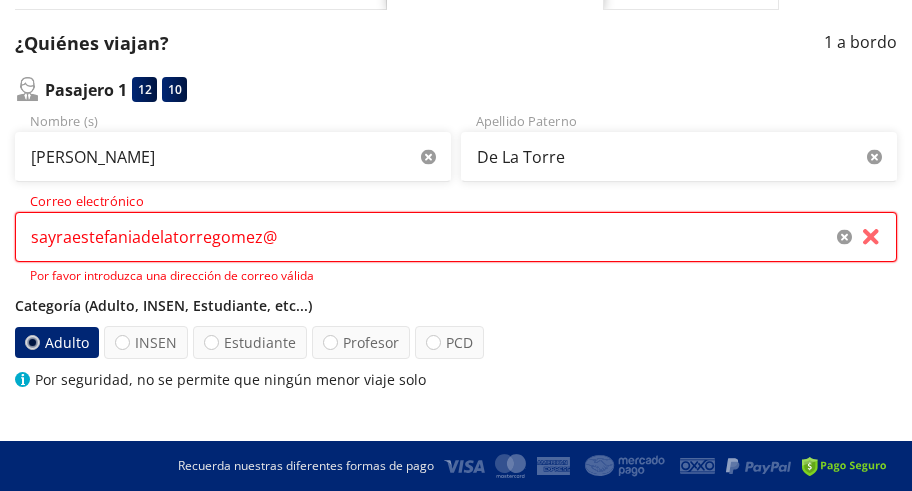 click on "sayraestefaniadelatorregomez@" at bounding box center (456, 237) 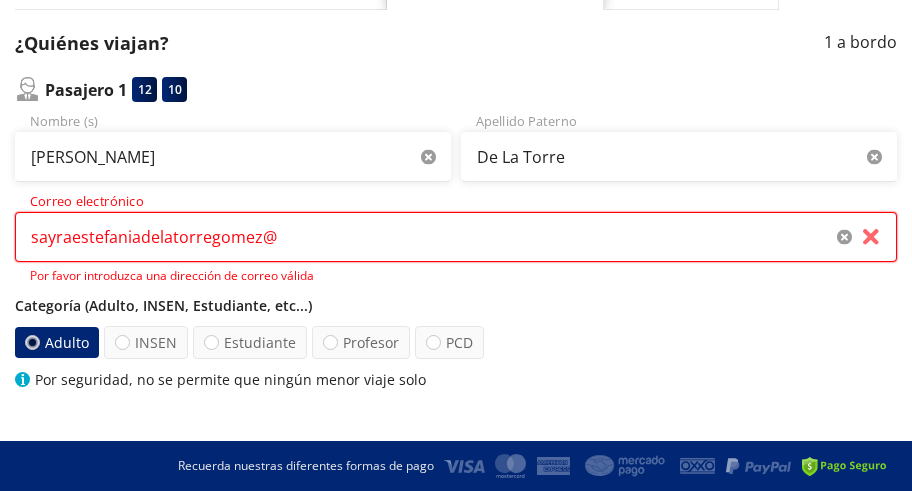 click on "sayraestefaniadelatorregomez@" at bounding box center [456, 237] 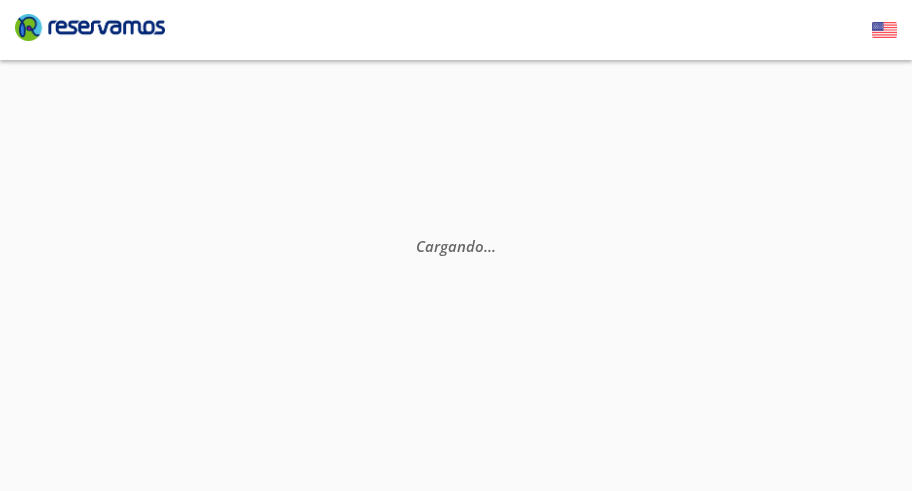 scroll, scrollTop: 0, scrollLeft: 0, axis: both 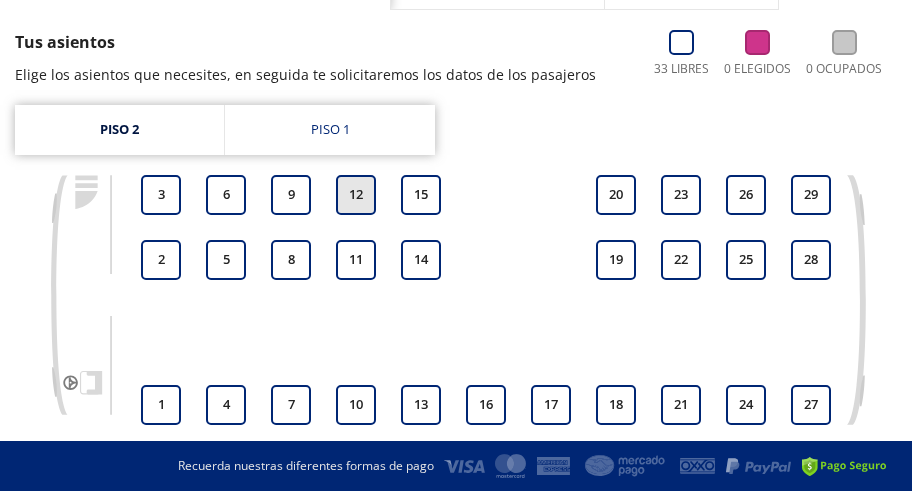 click on "12" at bounding box center (356, 195) 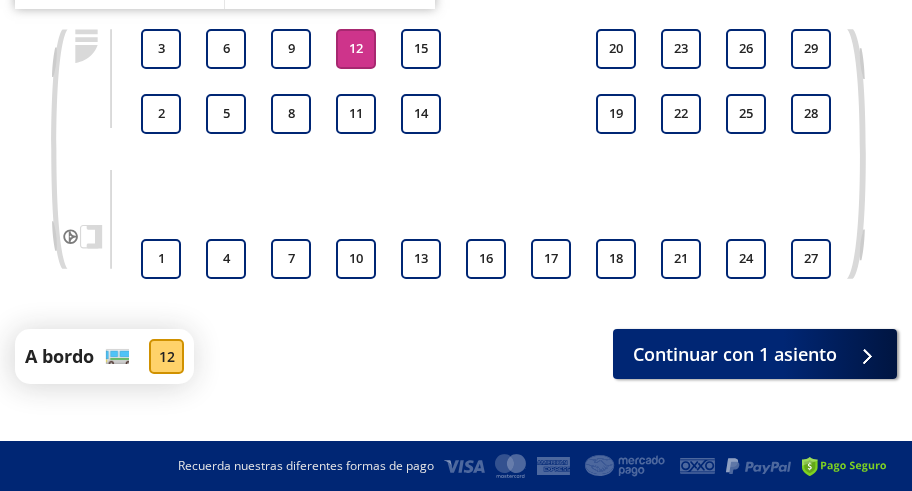scroll, scrollTop: 364, scrollLeft: 0, axis: vertical 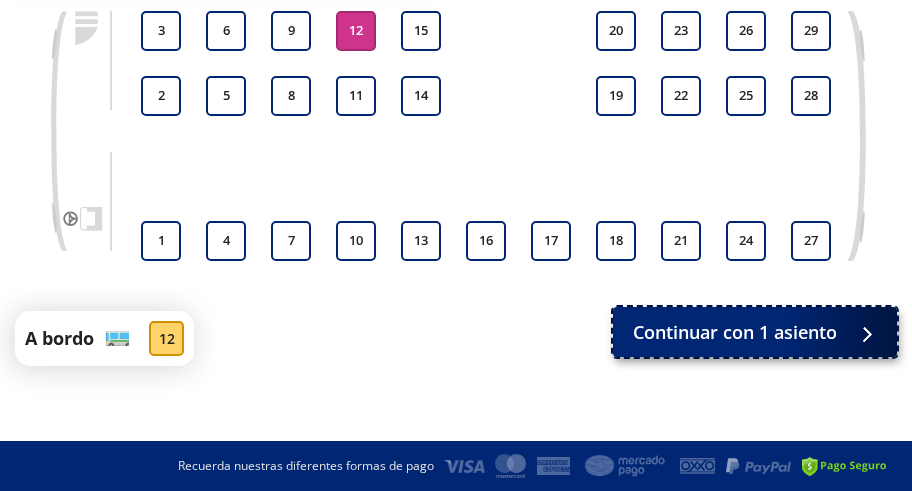 click on "Continuar con 1 asiento" at bounding box center (735, 332) 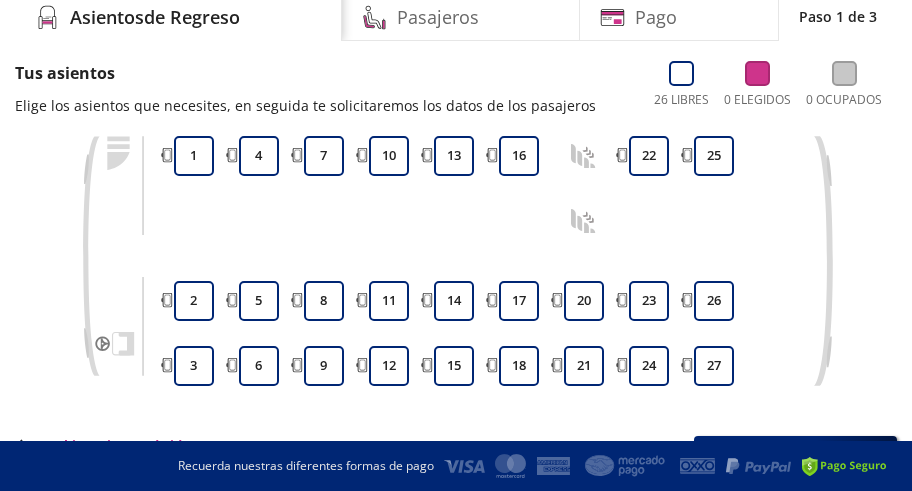 scroll, scrollTop: 200, scrollLeft: 0, axis: vertical 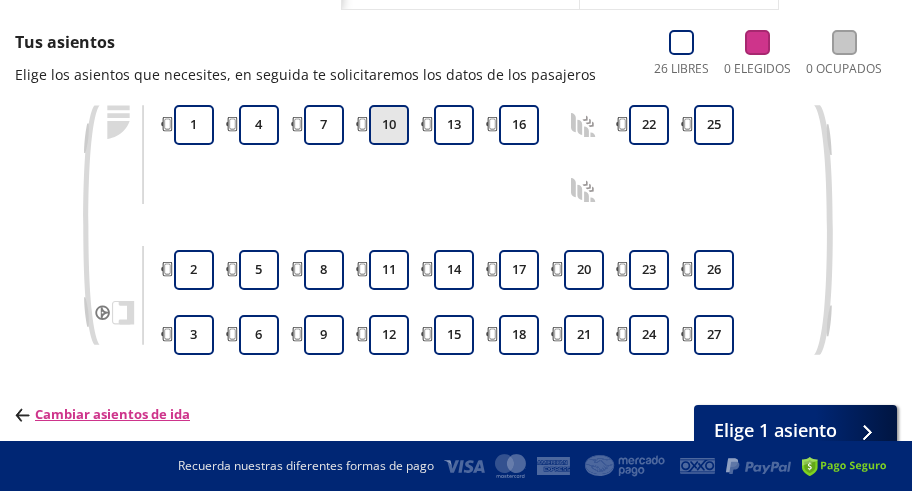 click on "10" at bounding box center [389, 125] 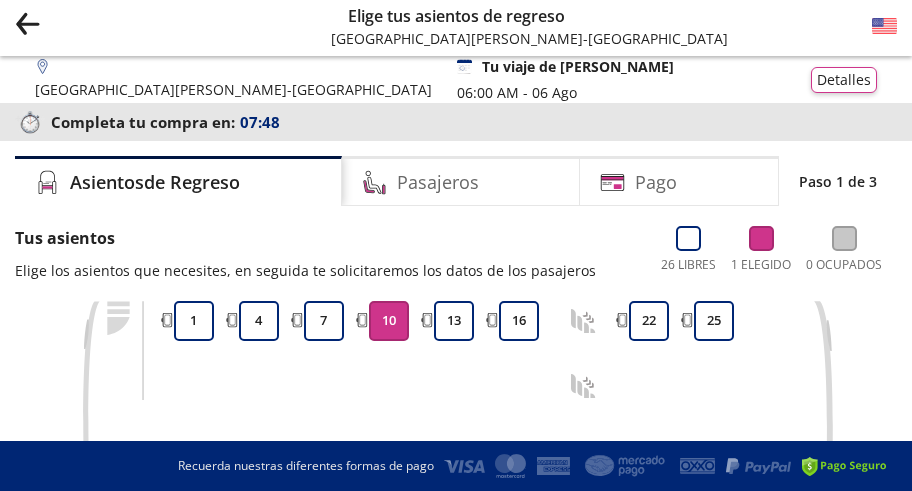 scroll, scrollTop: 0, scrollLeft: 0, axis: both 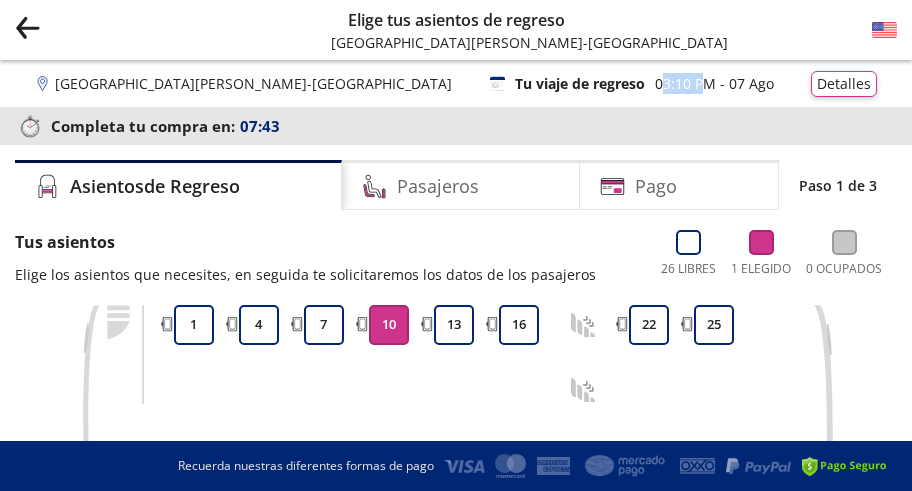 drag, startPoint x: 559, startPoint y: 84, endPoint x: 593, endPoint y: 84, distance: 34 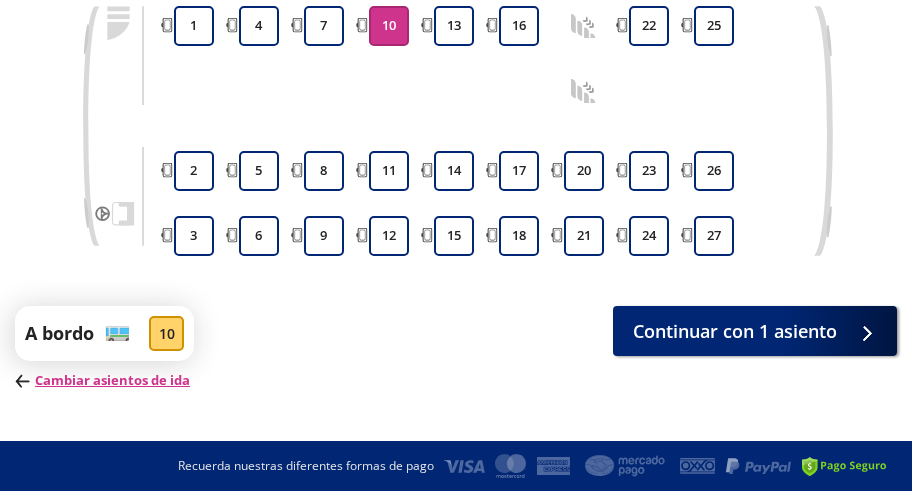 scroll, scrollTop: 324, scrollLeft: 0, axis: vertical 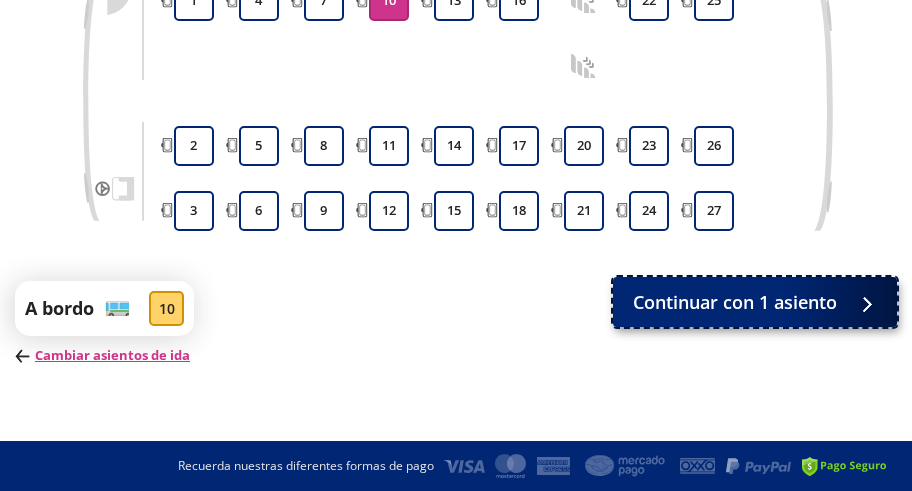 click on "Continuar con 1 asiento" at bounding box center [735, 302] 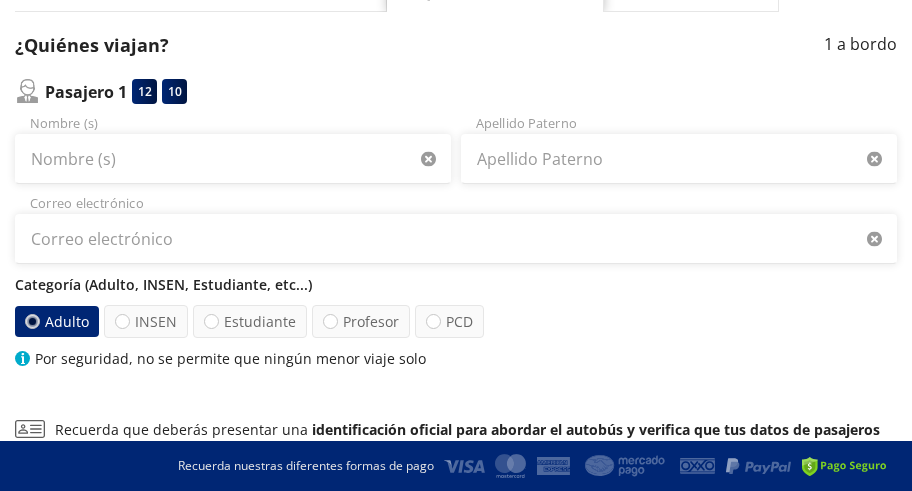 scroll, scrollTop: 200, scrollLeft: 0, axis: vertical 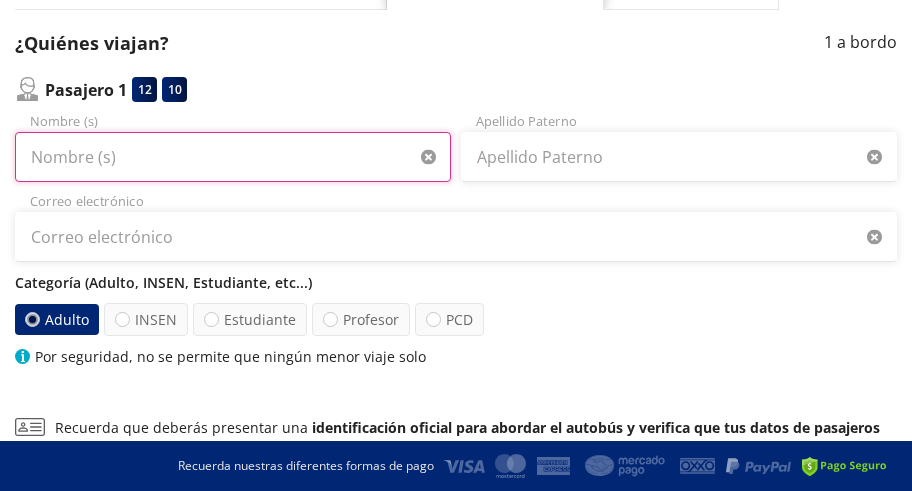 click on "Nombre (s)" at bounding box center (233, 157) 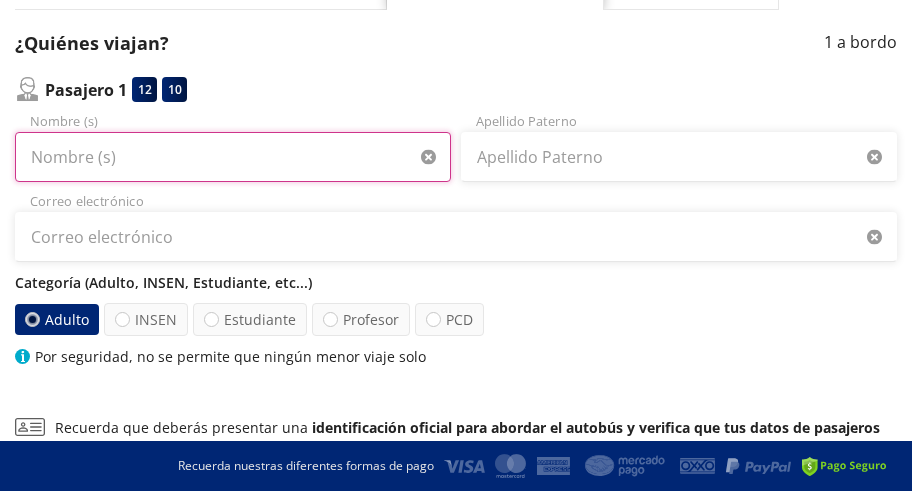 type on "[PERSON_NAME] [PERSON_NAME]" 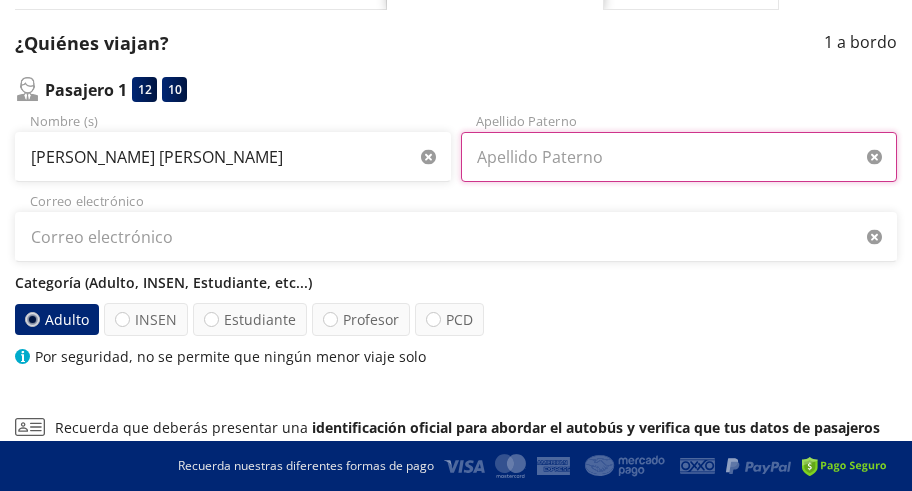 drag, startPoint x: 561, startPoint y: 159, endPoint x: 557, endPoint y: 170, distance: 11.7046995 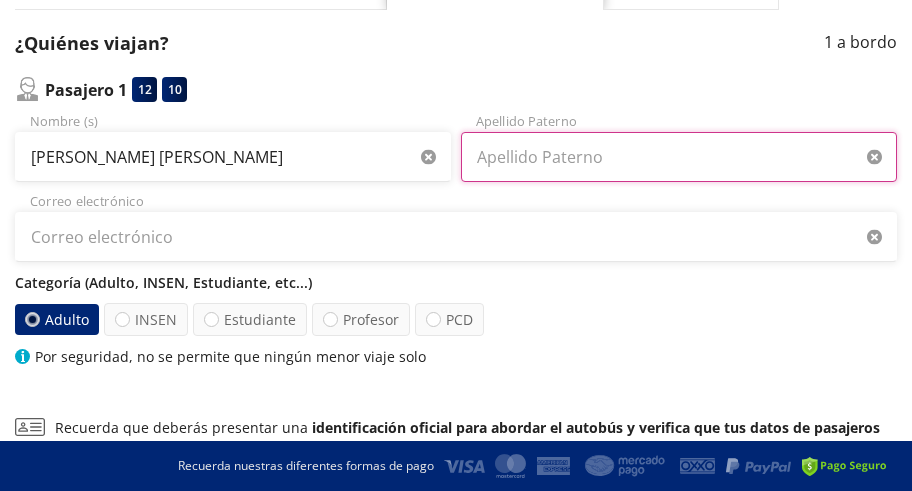 click on "Apellido Paterno" at bounding box center (679, 157) 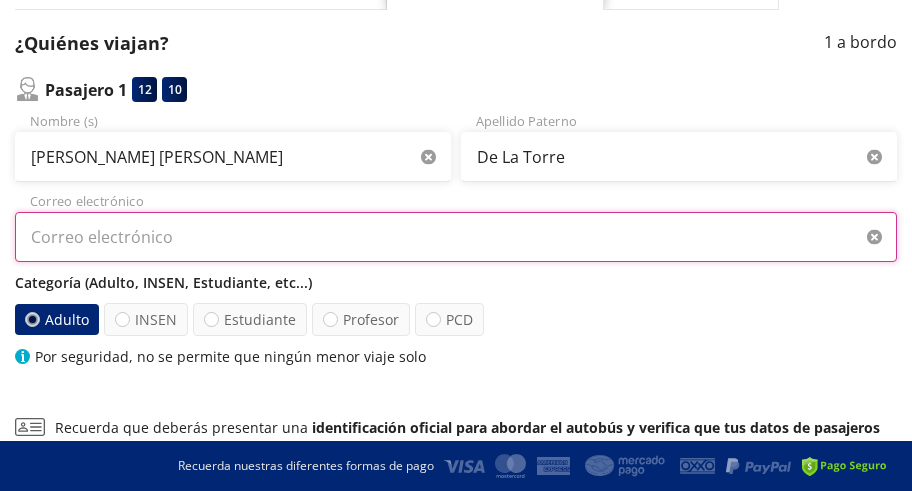 click on "Correo electrónico" at bounding box center (456, 237) 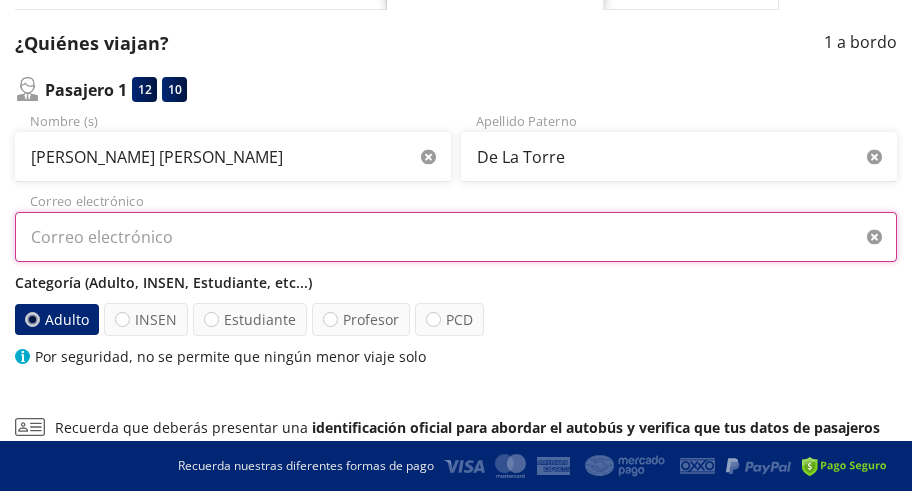 paste on "[EMAIL_ADDRESS][DOMAIN_NAME]" 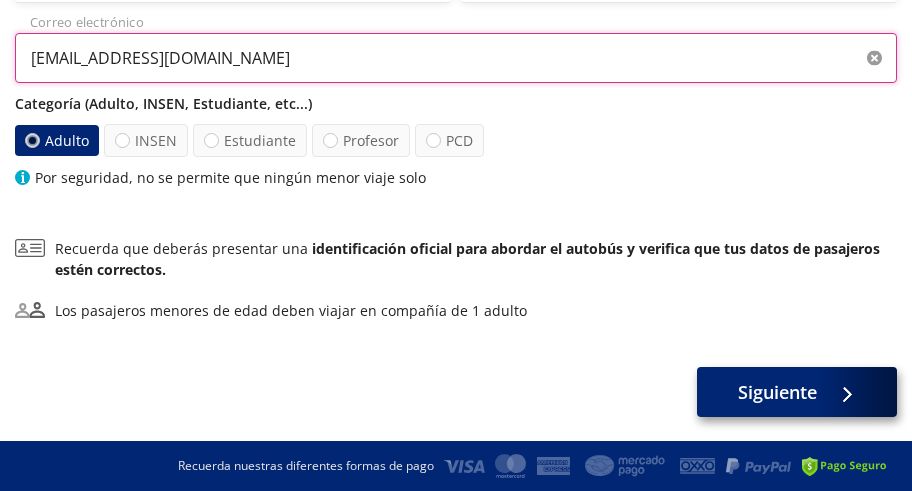 scroll, scrollTop: 334, scrollLeft: 0, axis: vertical 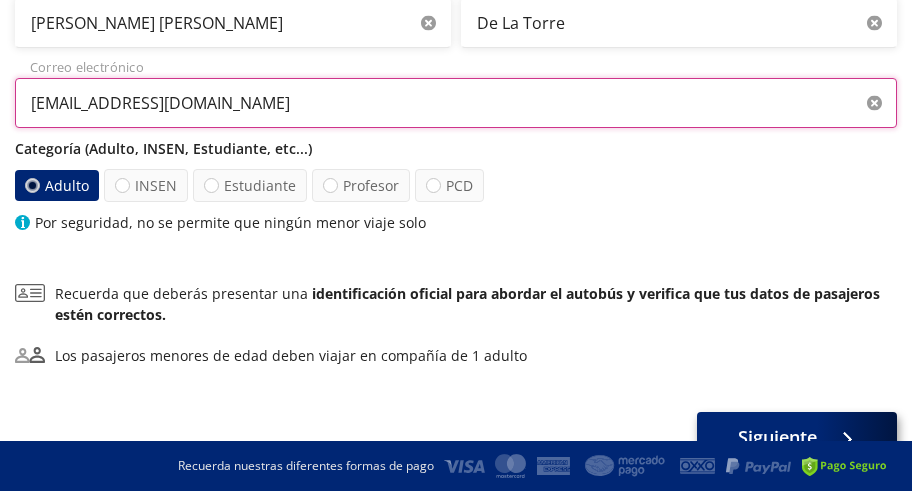 type on "[EMAIL_ADDRESS][DOMAIN_NAME]" 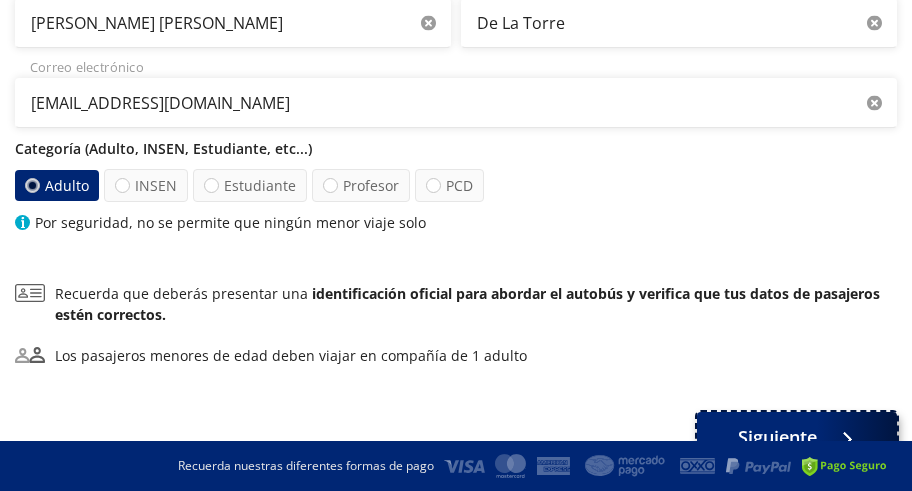 click on "Siguiente" at bounding box center [797, 437] 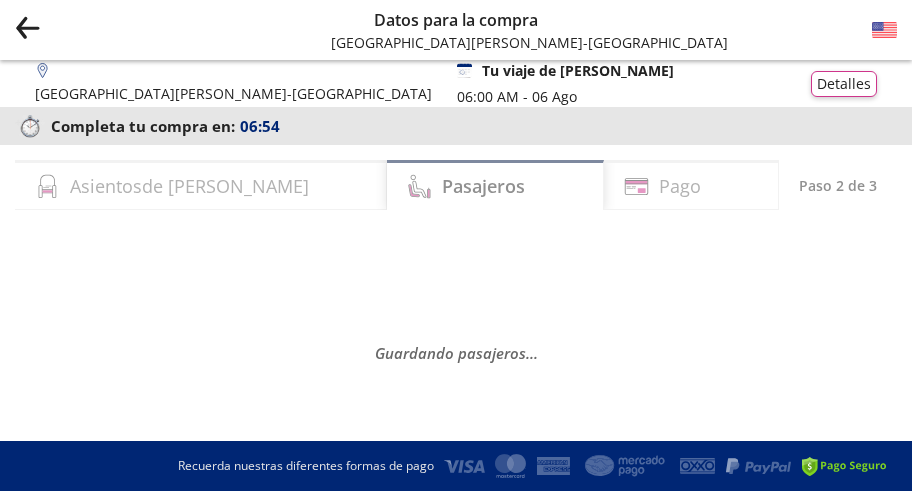 scroll, scrollTop: 100, scrollLeft: 0, axis: vertical 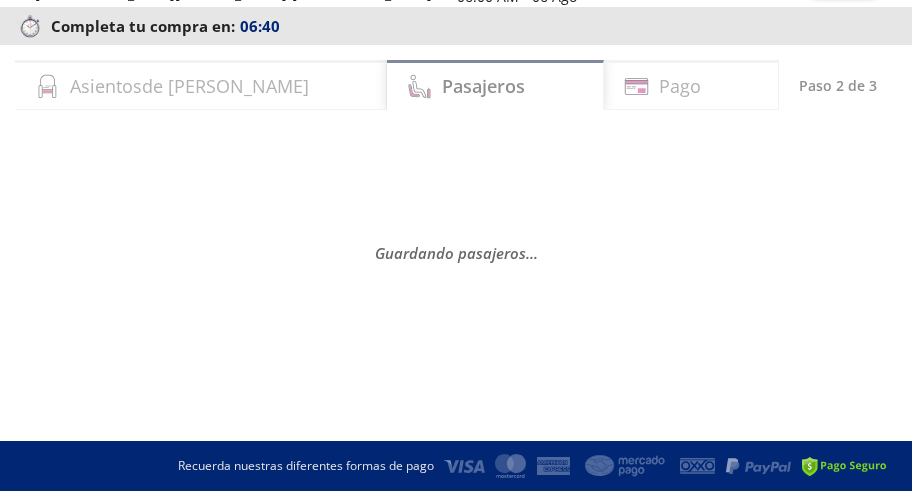 select on "MX" 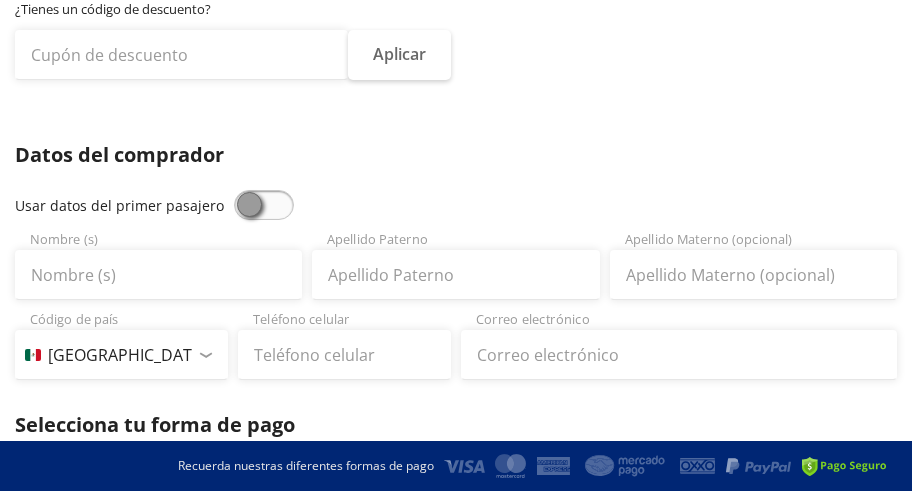 scroll, scrollTop: 300, scrollLeft: 0, axis: vertical 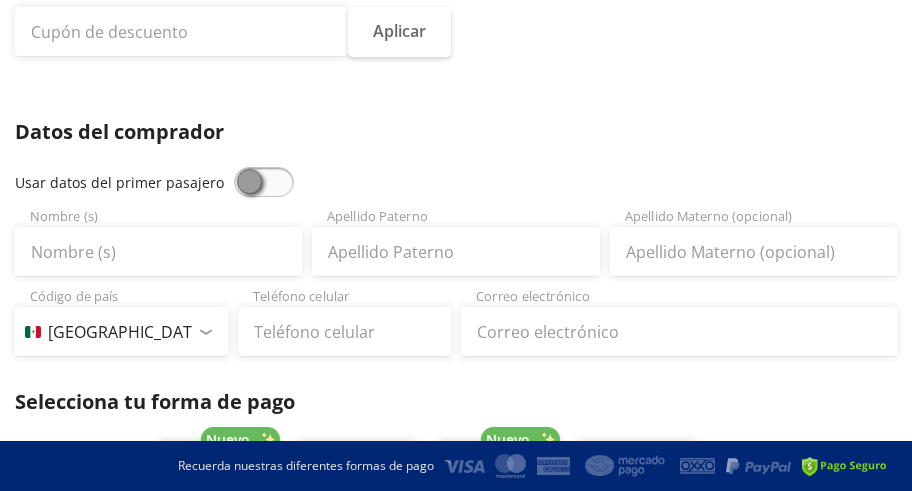 click at bounding box center [264, 182] 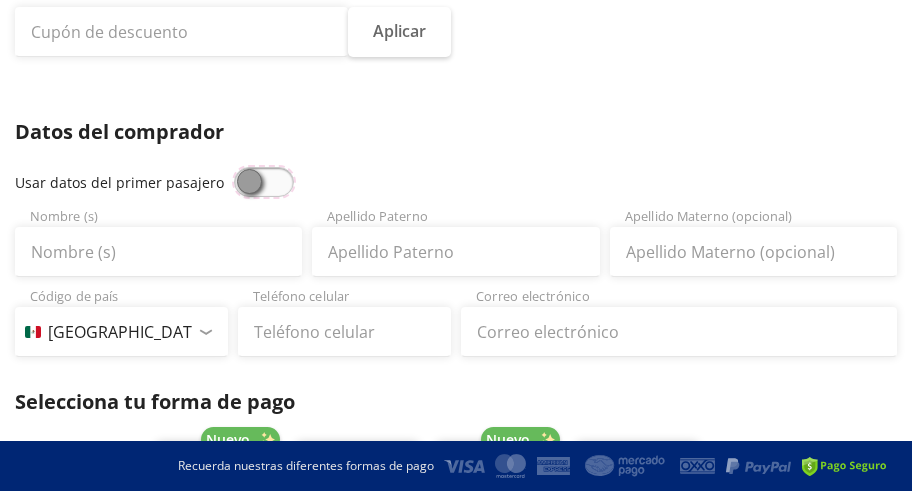 click at bounding box center (234, 167) 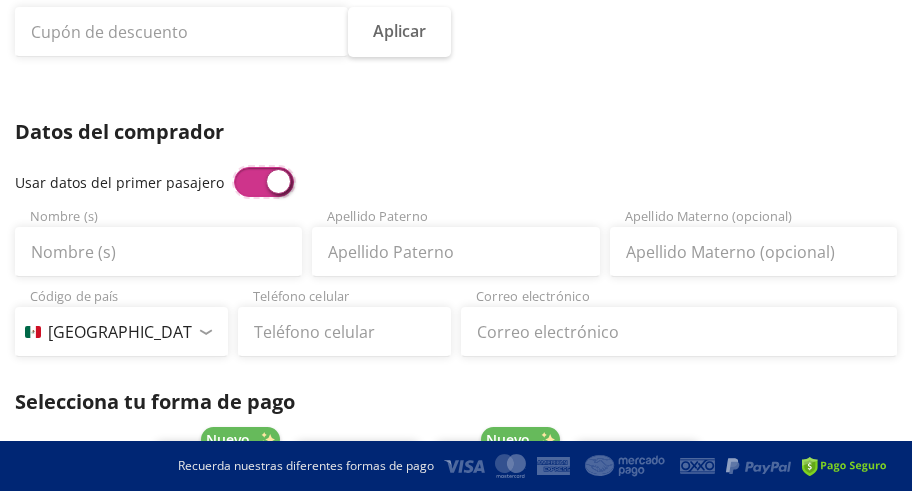 type on "[PERSON_NAME] [PERSON_NAME]" 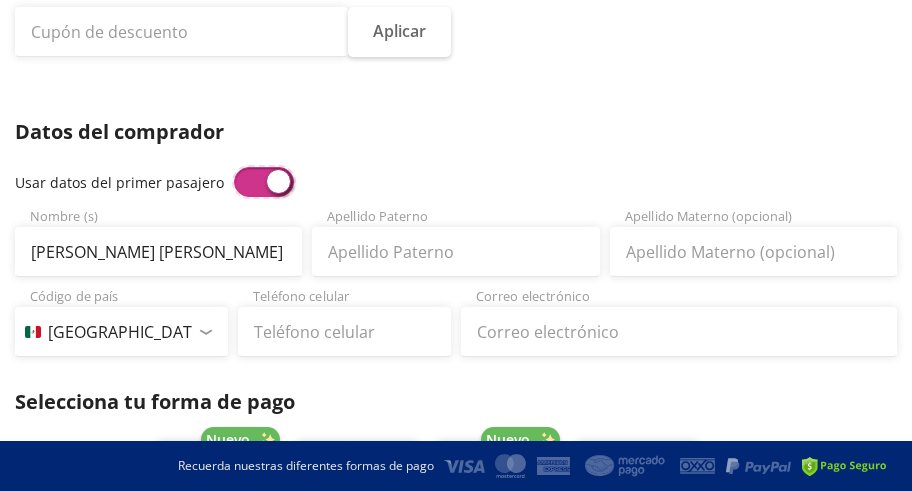type on "De La Torre" 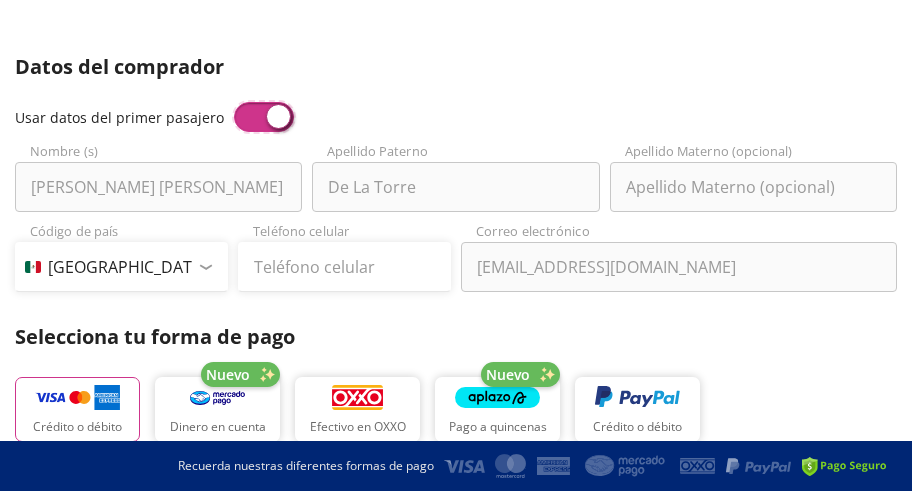 scroll, scrollTop: 400, scrollLeft: 0, axis: vertical 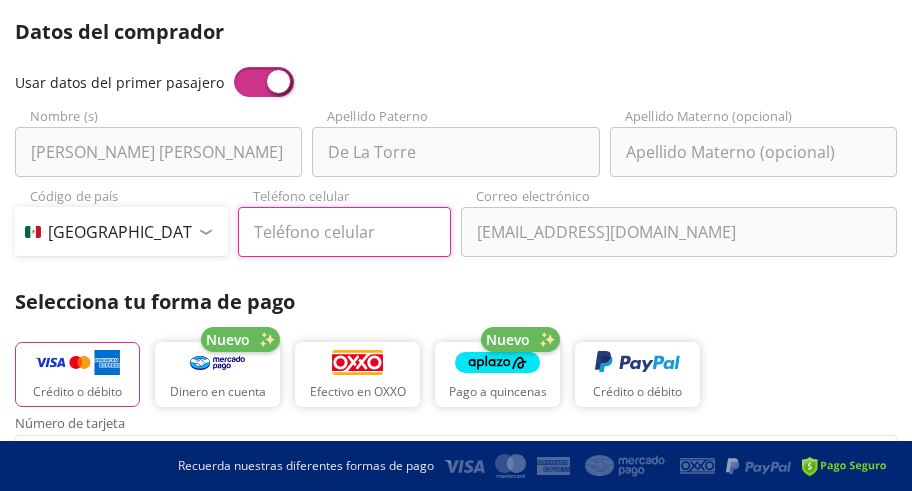 click on "Teléfono celular" at bounding box center (344, 232) 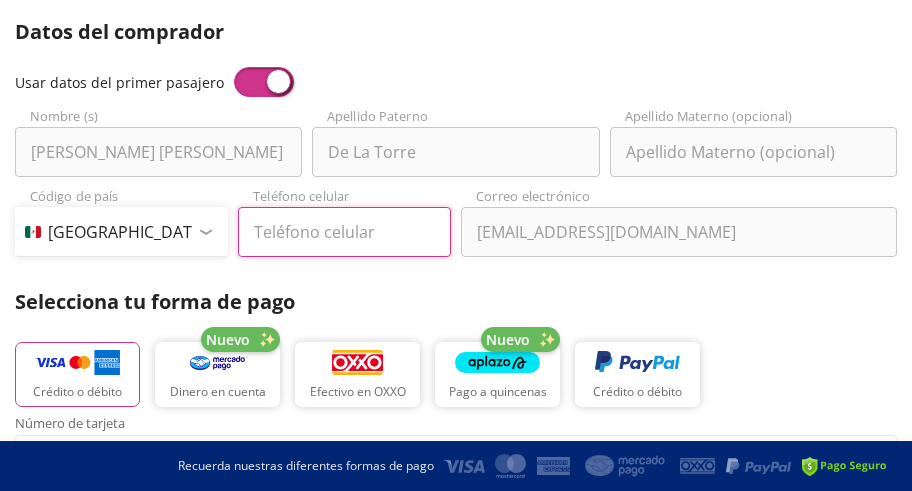 type on "[PHONE_NUMBER]" 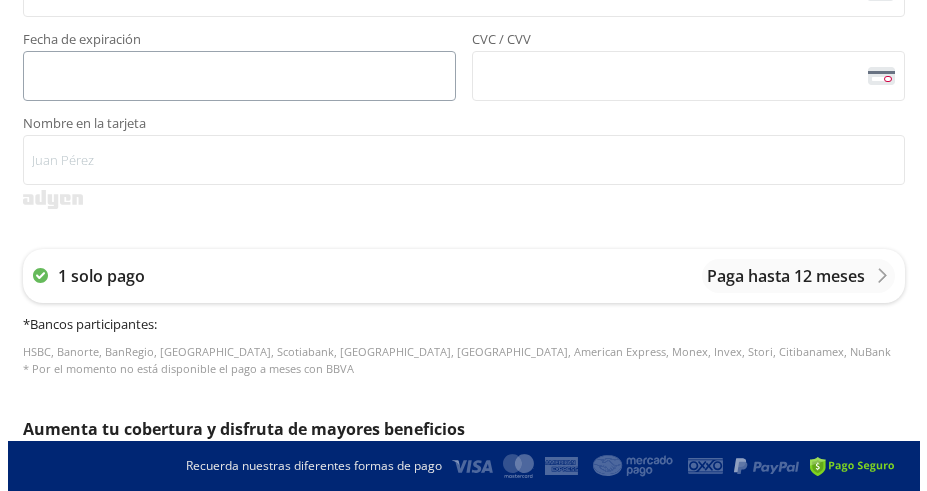 scroll, scrollTop: 900, scrollLeft: 0, axis: vertical 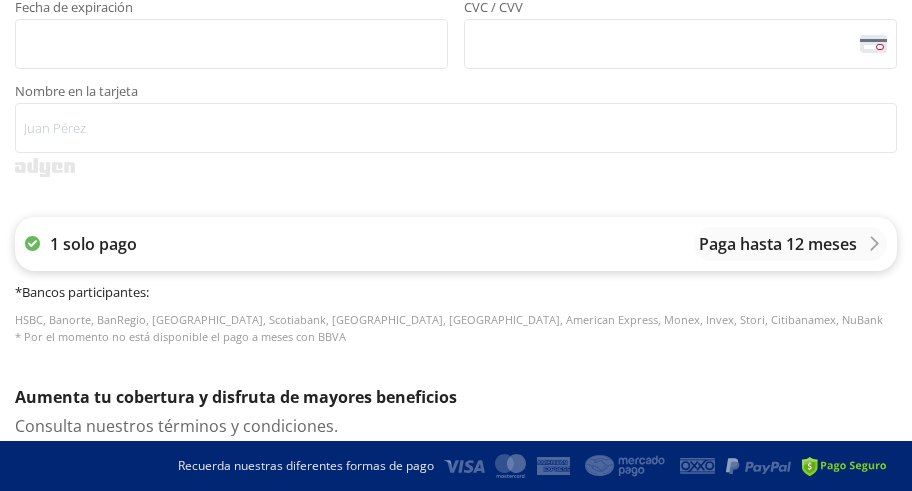 click on "1 solo pago Paga hasta 12 meses" at bounding box center [456, 244] 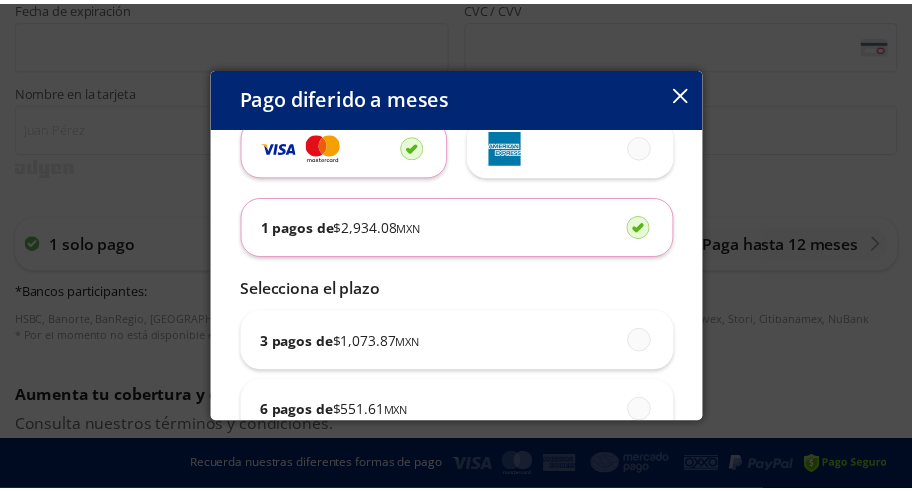scroll, scrollTop: 100, scrollLeft: 0, axis: vertical 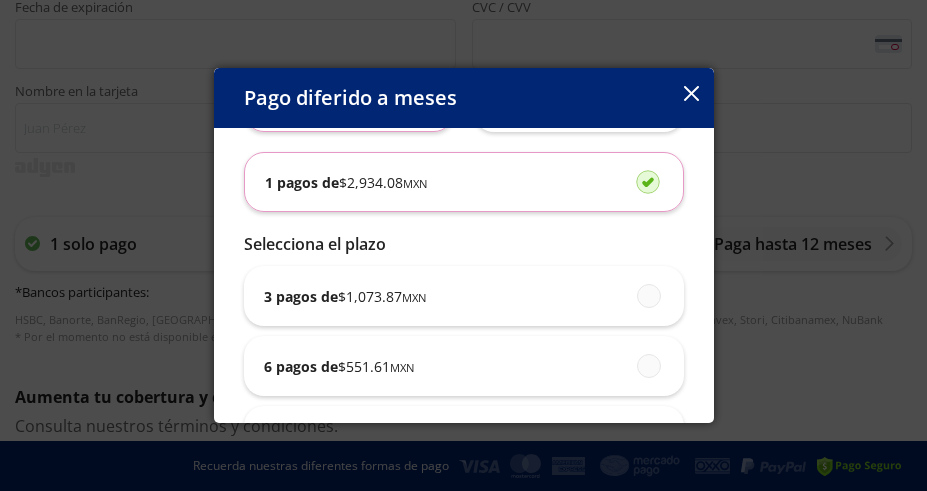 click at bounding box center (691, 95) 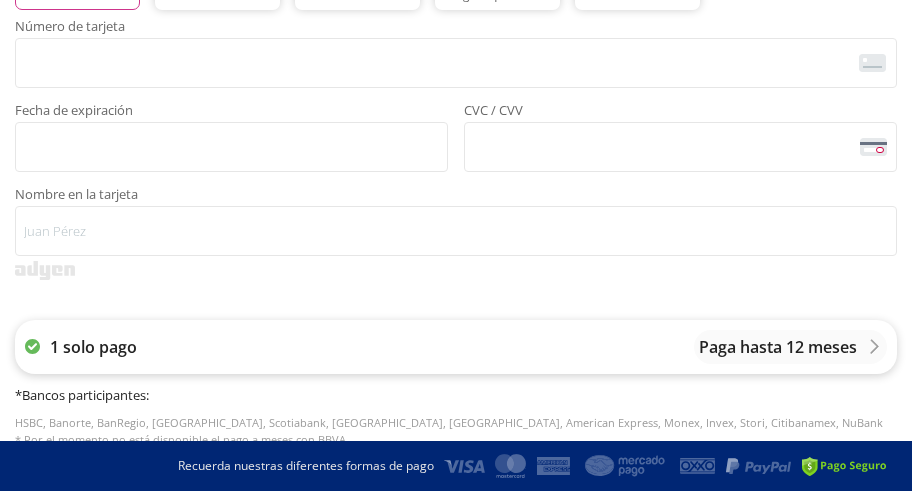 scroll, scrollTop: 700, scrollLeft: 0, axis: vertical 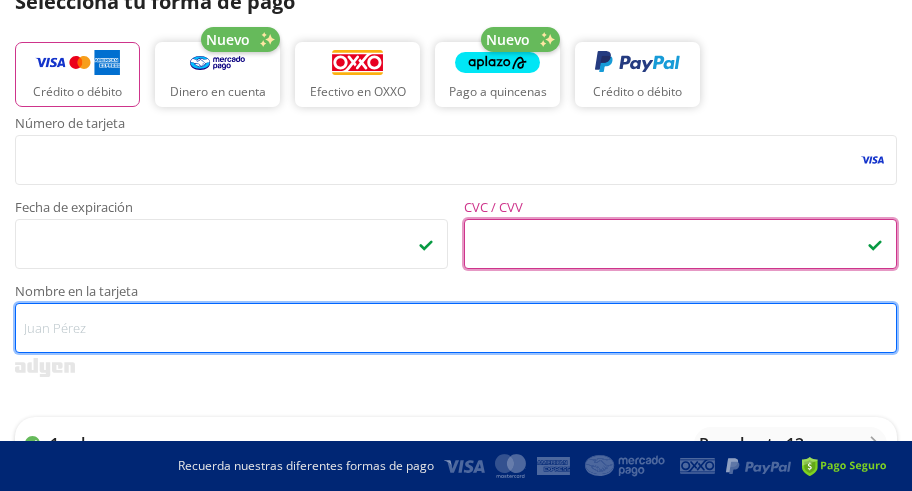 click on "Nombre en la tarjeta" at bounding box center [456, 328] 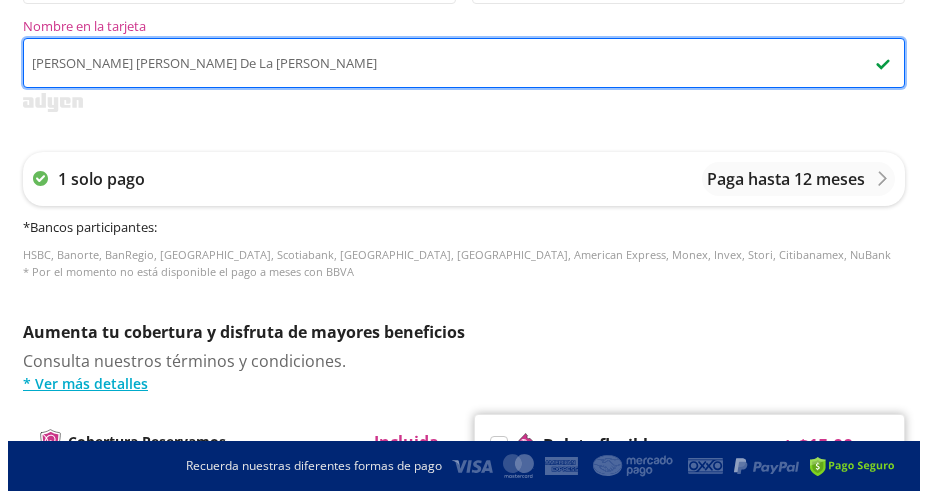 scroll, scrollTop: 1000, scrollLeft: 0, axis: vertical 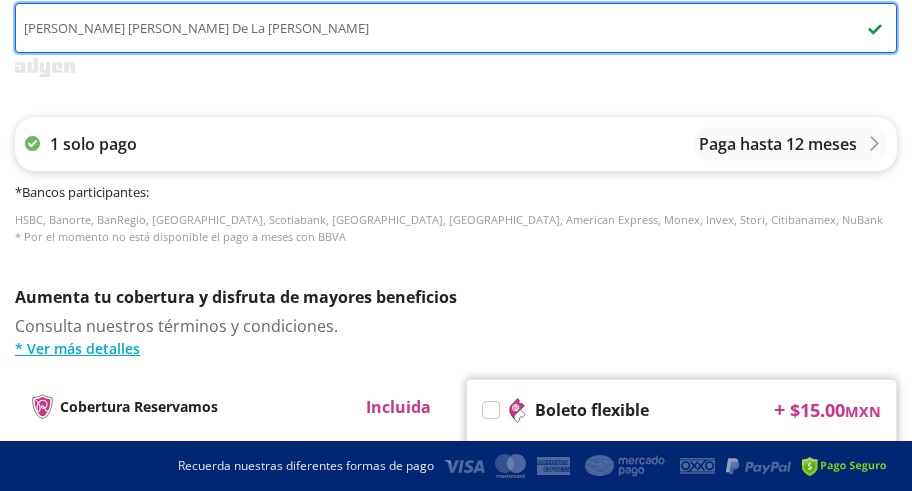 type on "[PERSON_NAME] [PERSON_NAME] De La [PERSON_NAME]" 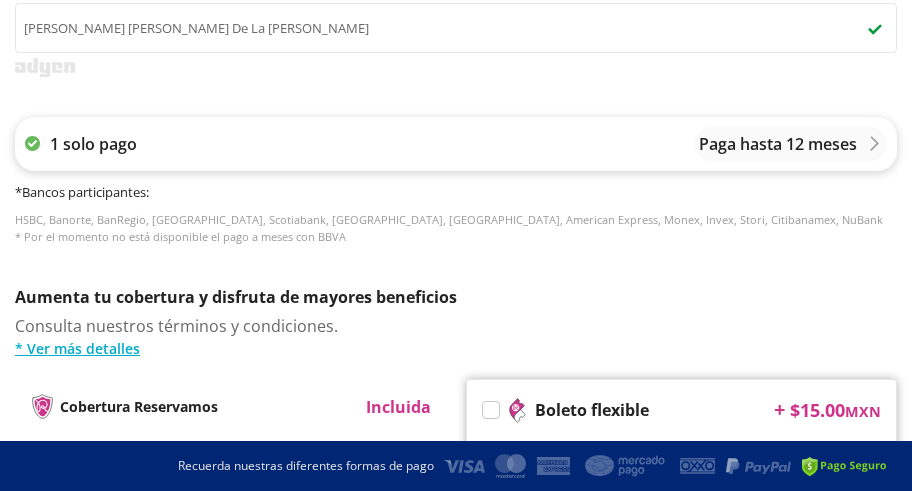 click on "1 solo pago Paga hasta 12 meses" at bounding box center [456, 144] 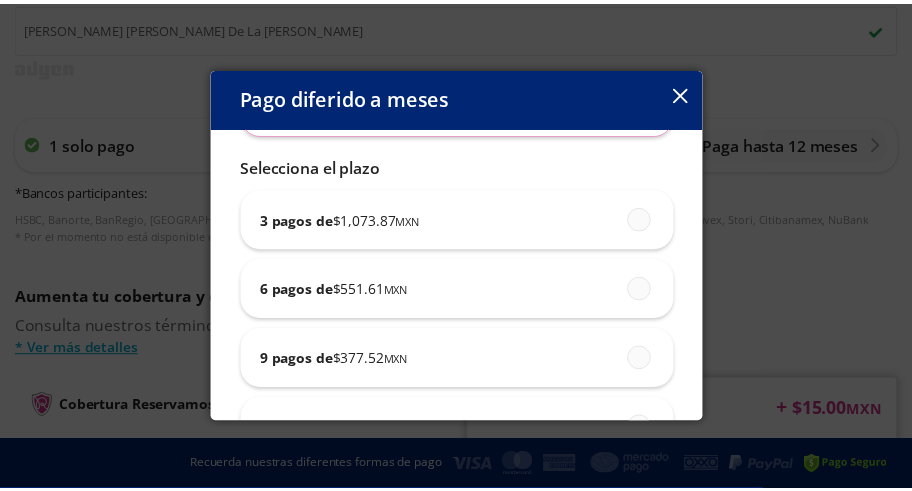 scroll, scrollTop: 143, scrollLeft: 0, axis: vertical 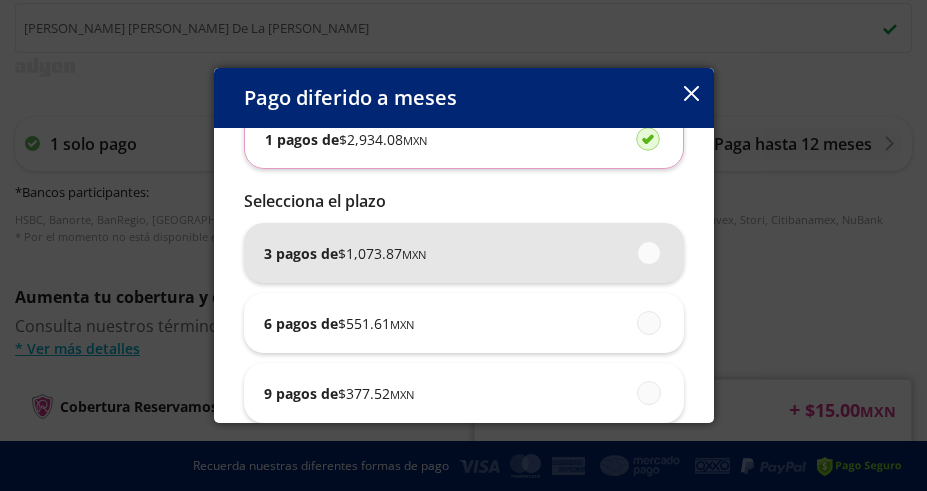 click on "3 pagos de  $ 1,073.87  MXN" at bounding box center [464, 253] 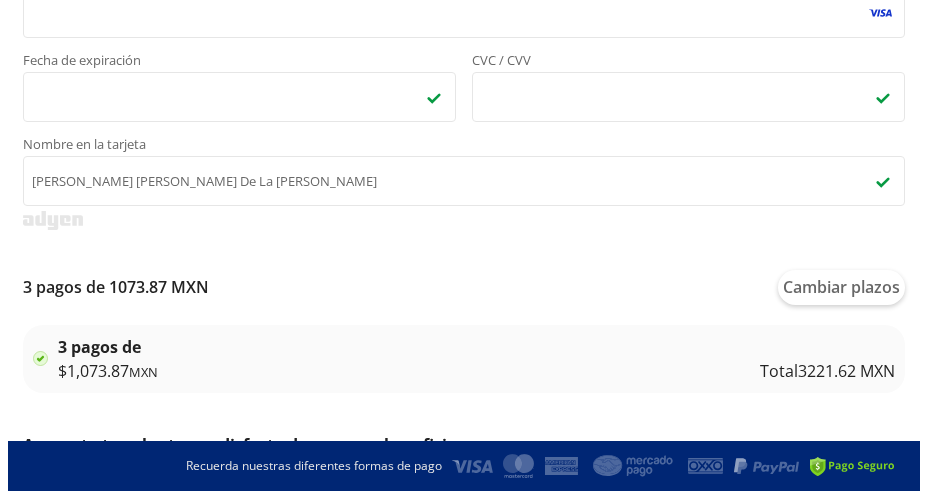 scroll, scrollTop: 1000, scrollLeft: 0, axis: vertical 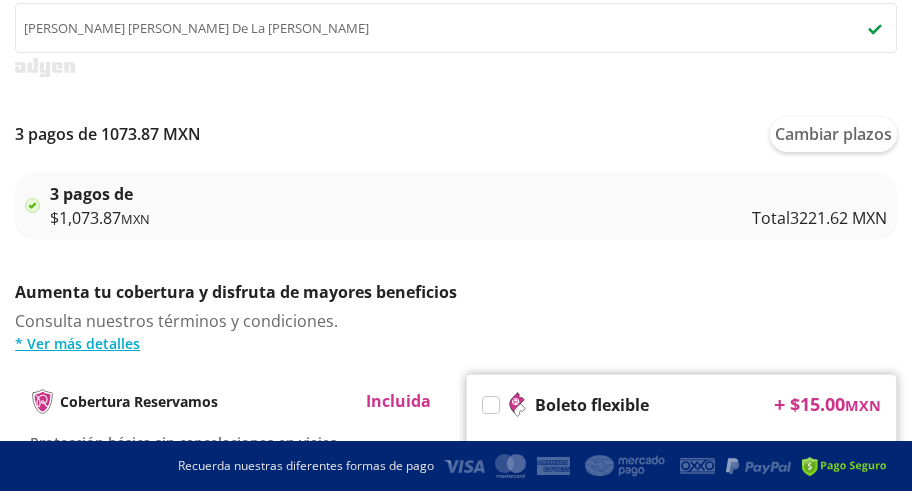 click on "3 pagos de  $ 1,073.87  MXN Total  3221.62   MXN" at bounding box center [468, 206] 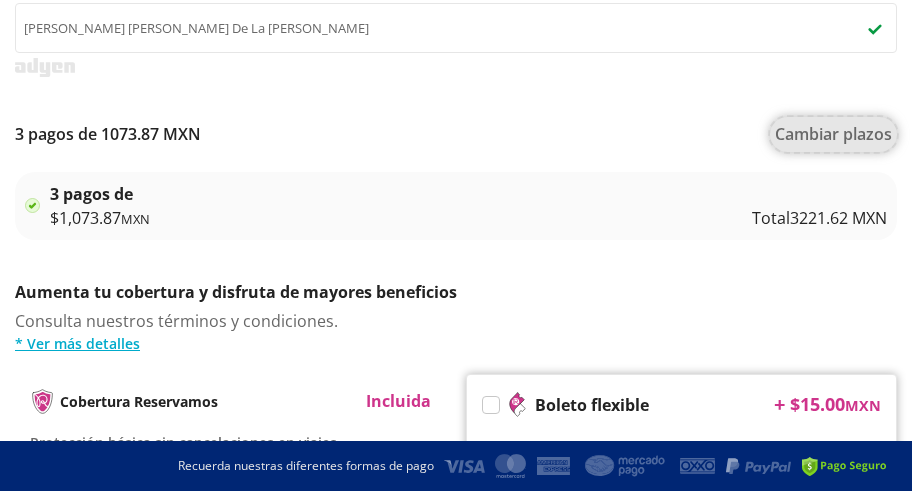 click on "Cambiar plazos" at bounding box center [833, 134] 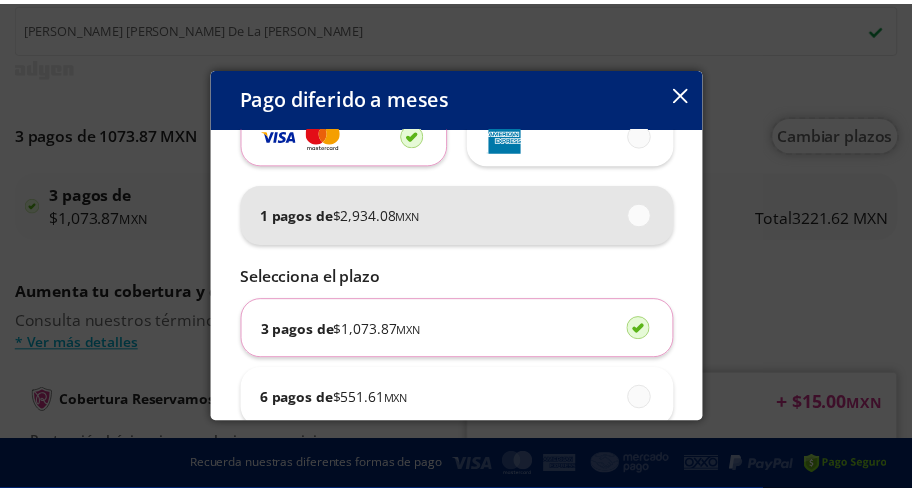 scroll, scrollTop: 100, scrollLeft: 0, axis: vertical 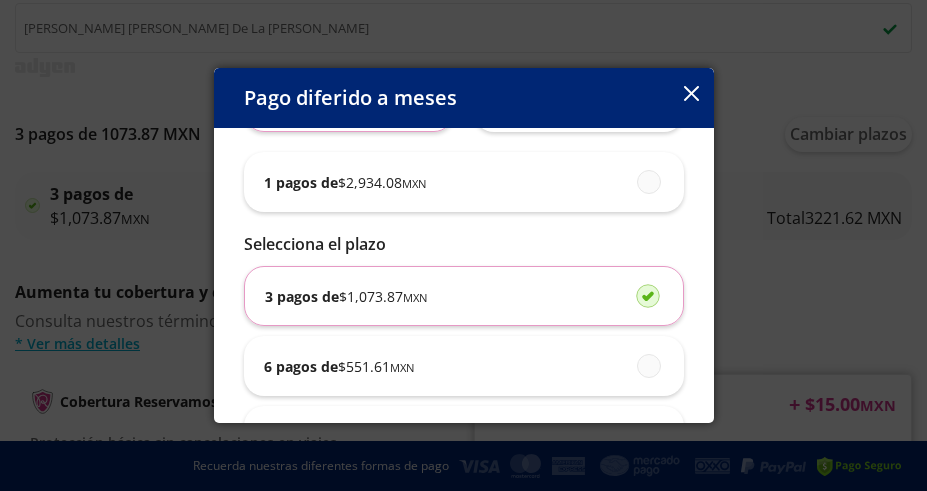 click 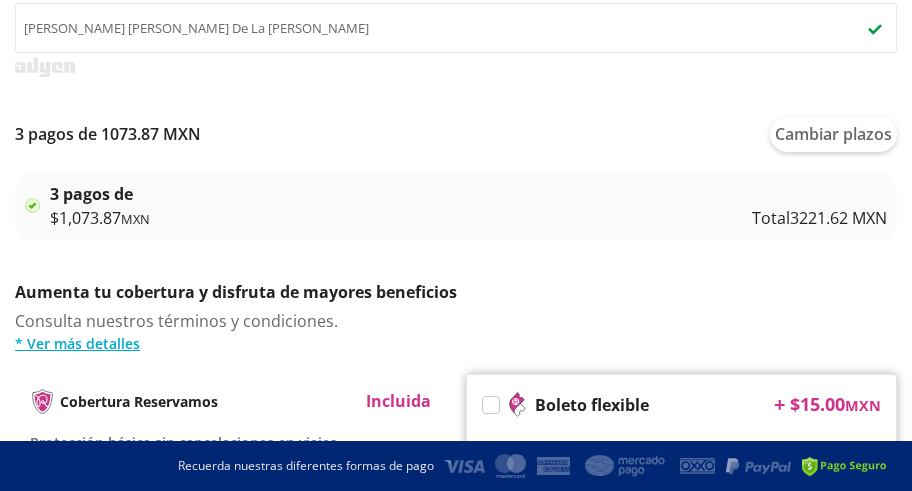 click on "3 pagos de 1073.87 MXN Cambiar plazos 3 pagos de  $ 1,073.87  MXN Total  3221.62   MXN" at bounding box center [456, 178] 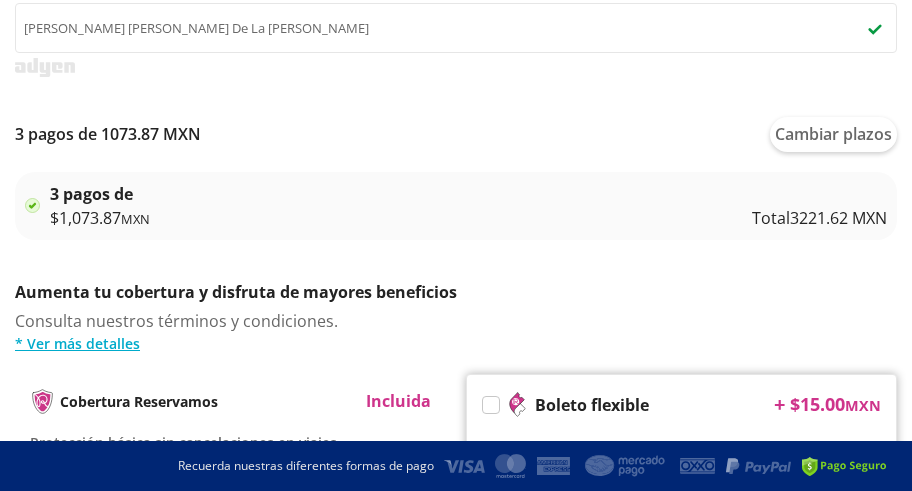 click on "3 pagos de  $ 1,073.87  MXN Total  3221.62   MXN" at bounding box center [468, 206] 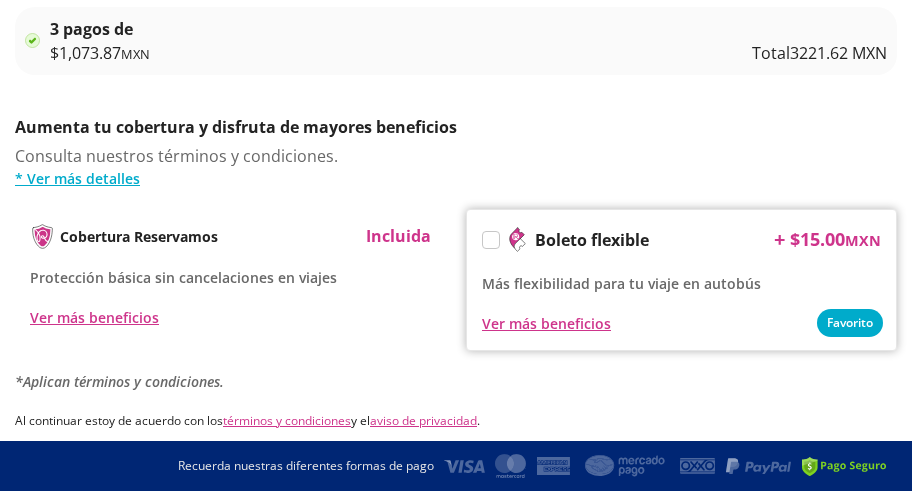 scroll, scrollTop: 1200, scrollLeft: 0, axis: vertical 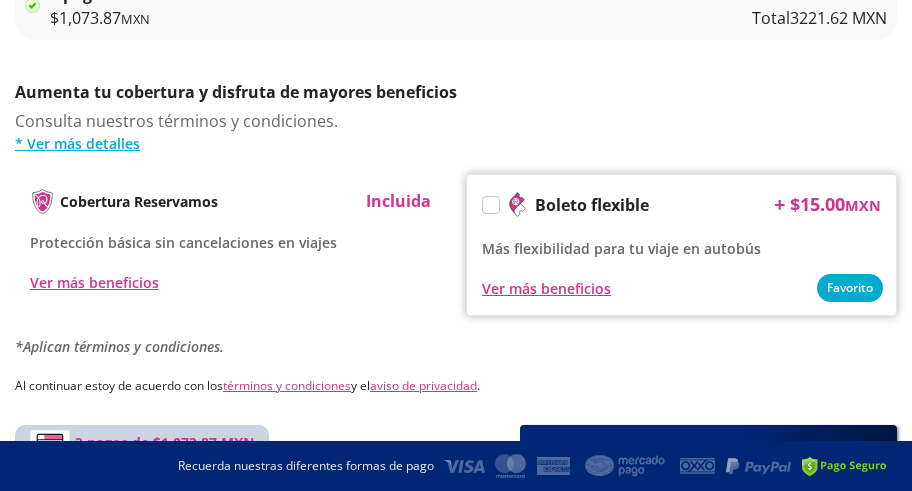 click at bounding box center [491, 205] 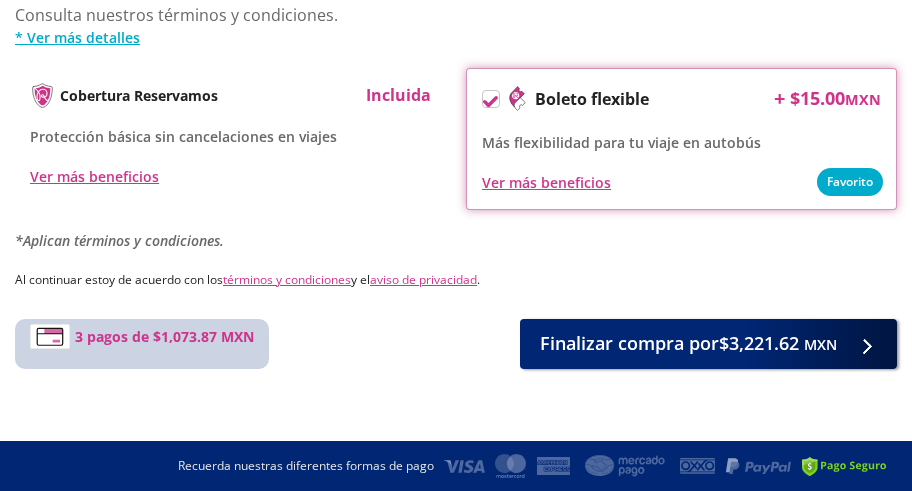 scroll, scrollTop: 1309, scrollLeft: 0, axis: vertical 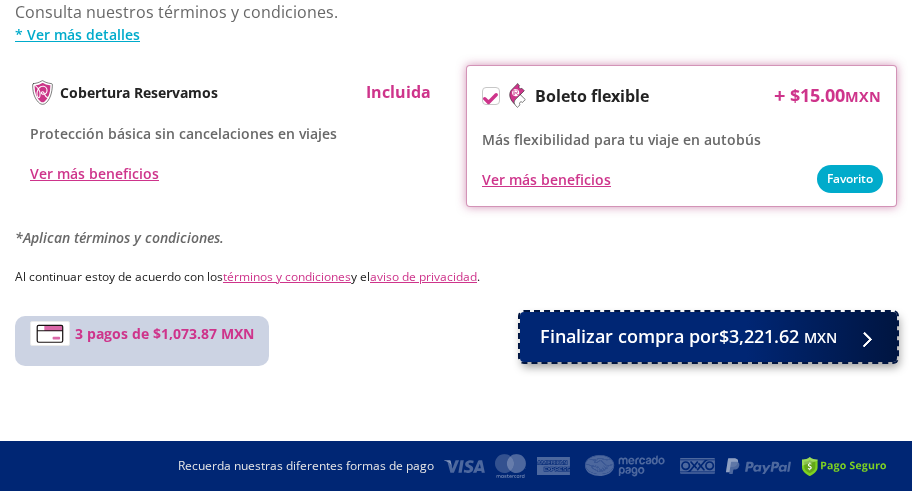 click on "Finalizar compra por  $3,221.62   MXN" at bounding box center [688, 336] 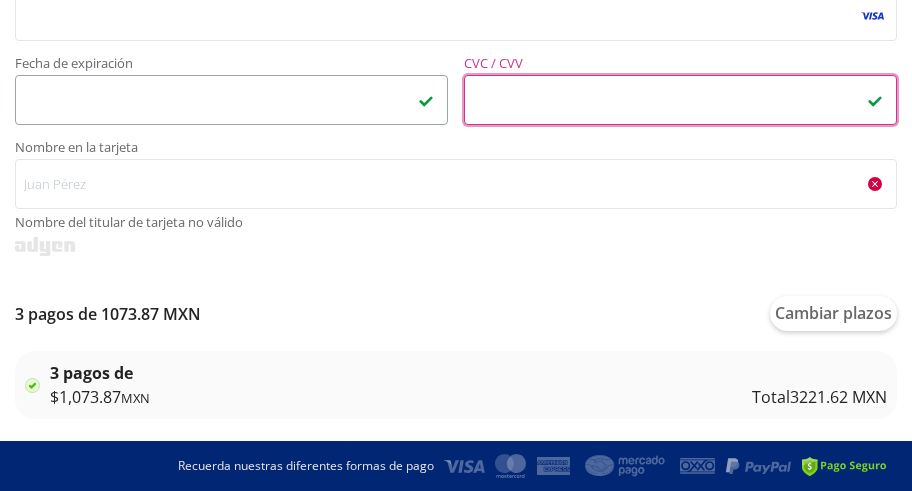scroll, scrollTop: 845, scrollLeft: 0, axis: vertical 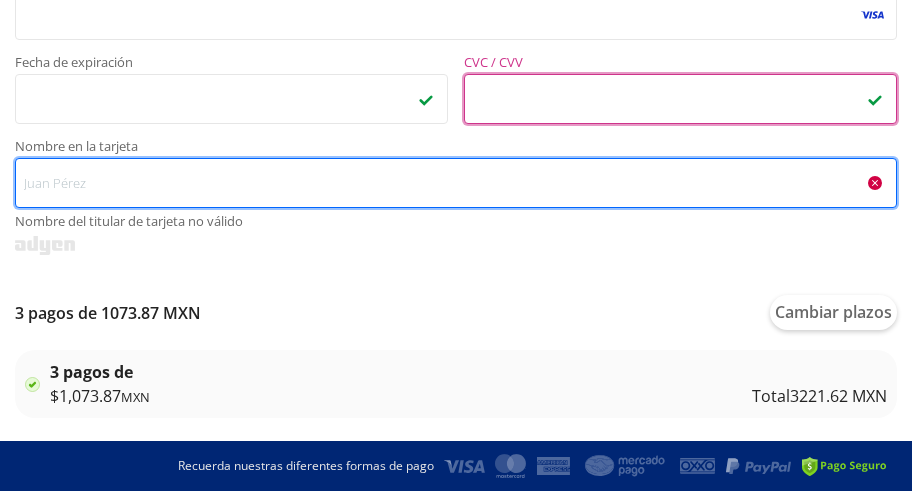 click on "Nombre en la tarjeta Nombre del titular de tarjeta no válido" at bounding box center (456, 183) 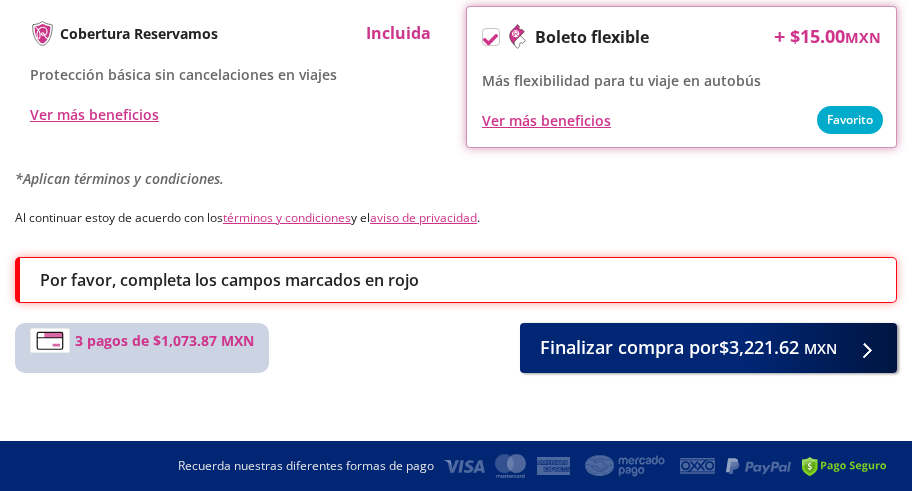 scroll, scrollTop: 1375, scrollLeft: 0, axis: vertical 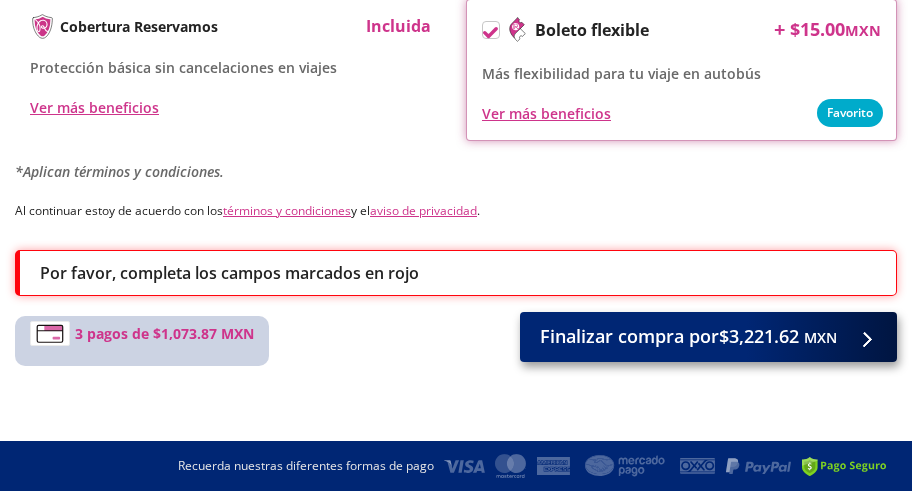 type on "[PERSON_NAME] [PERSON_NAME] De La [PERSON_NAME]" 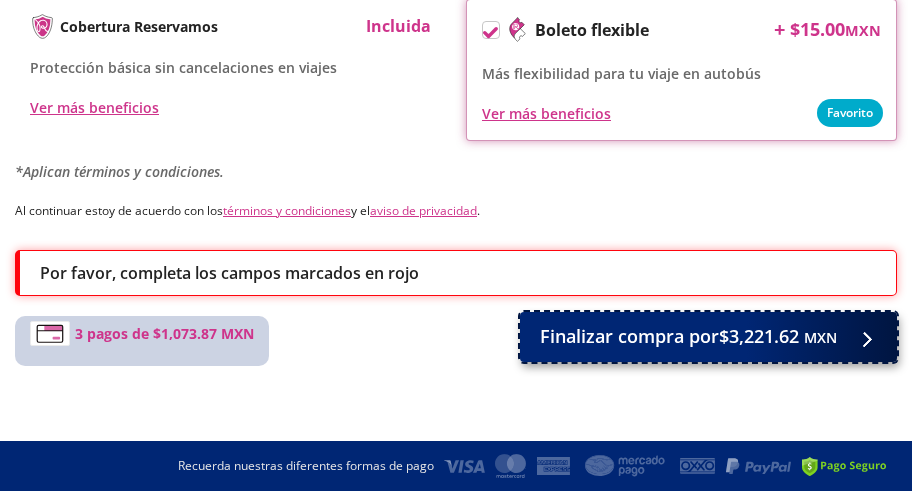 click on "Finalizar compra por  $3,221.62   MXN" at bounding box center (688, 336) 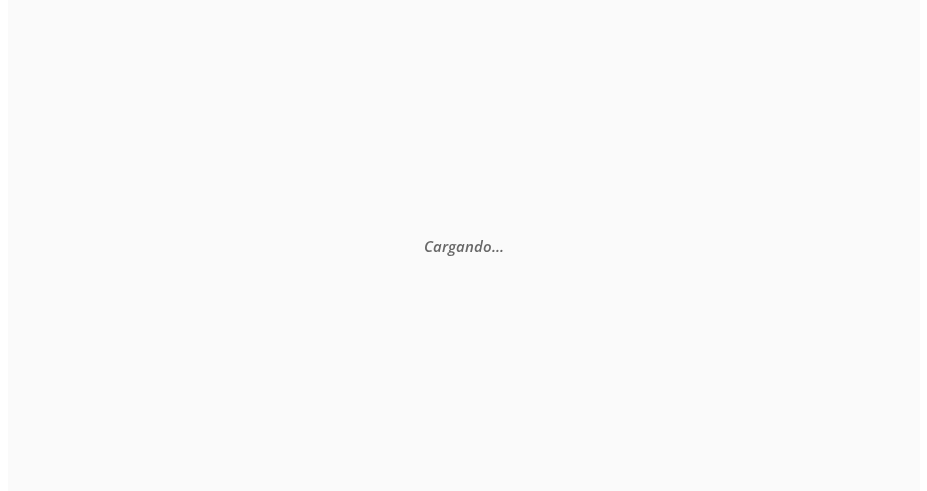 scroll, scrollTop: 0, scrollLeft: 0, axis: both 